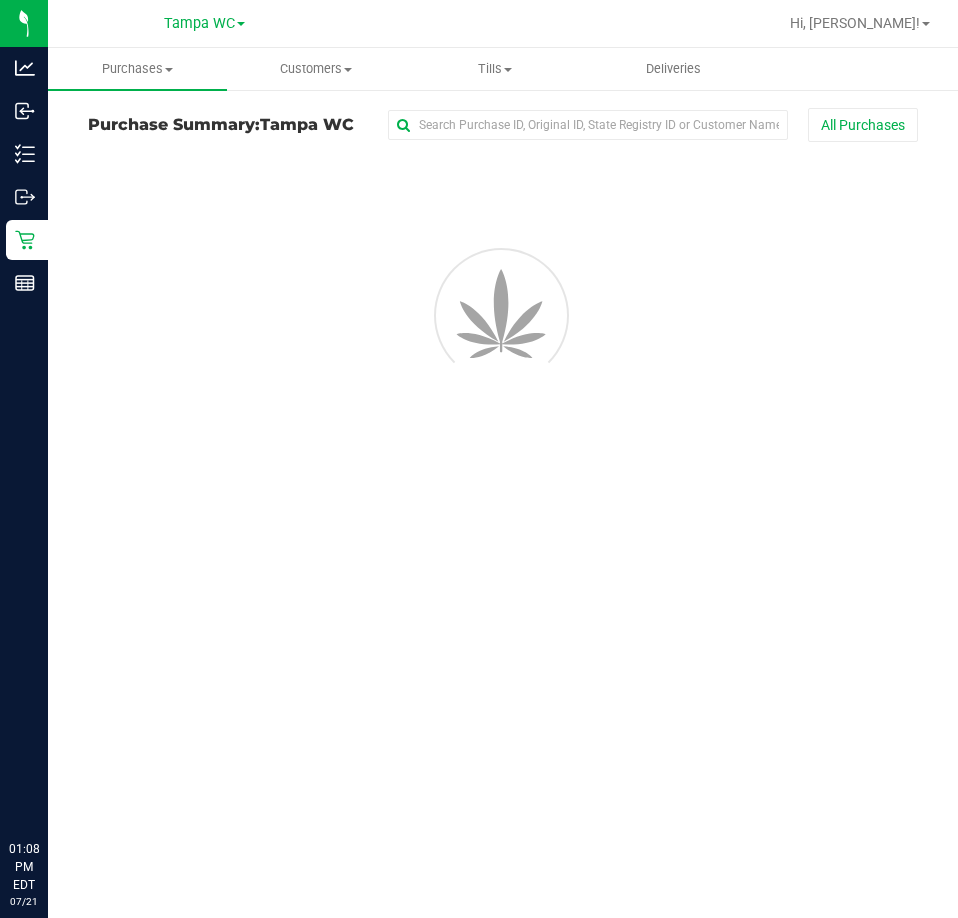 scroll, scrollTop: 0, scrollLeft: 0, axis: both 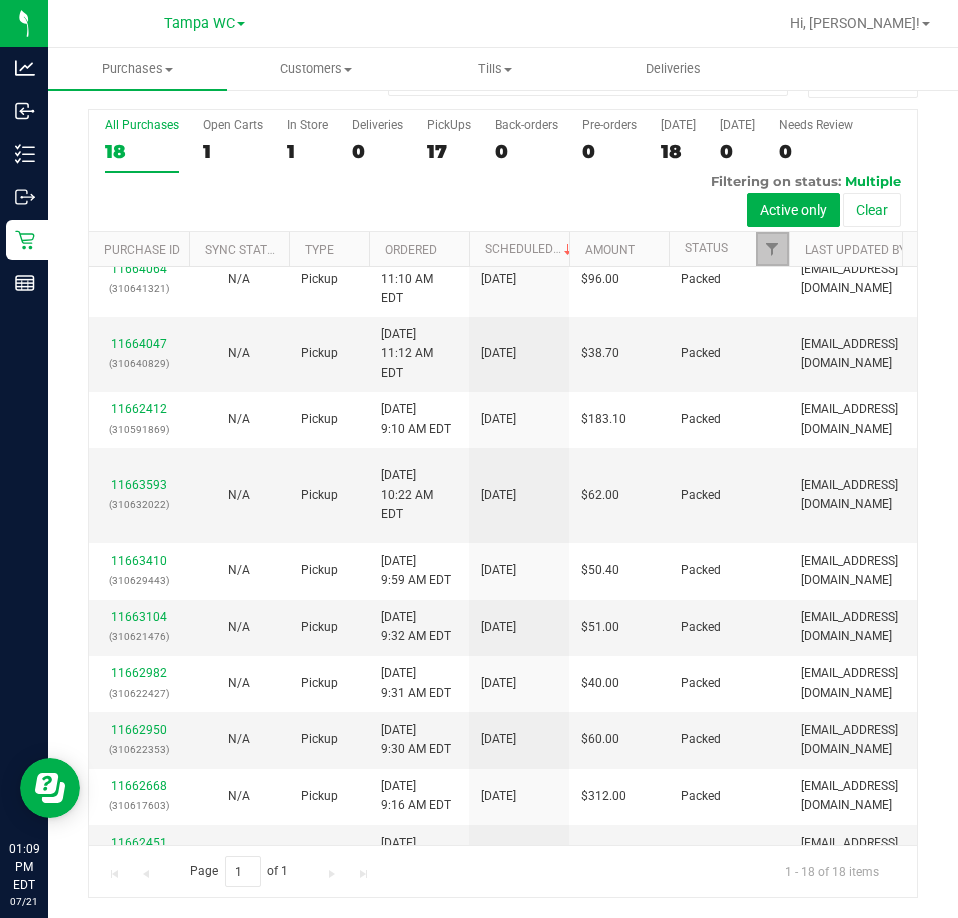 click at bounding box center [772, 249] 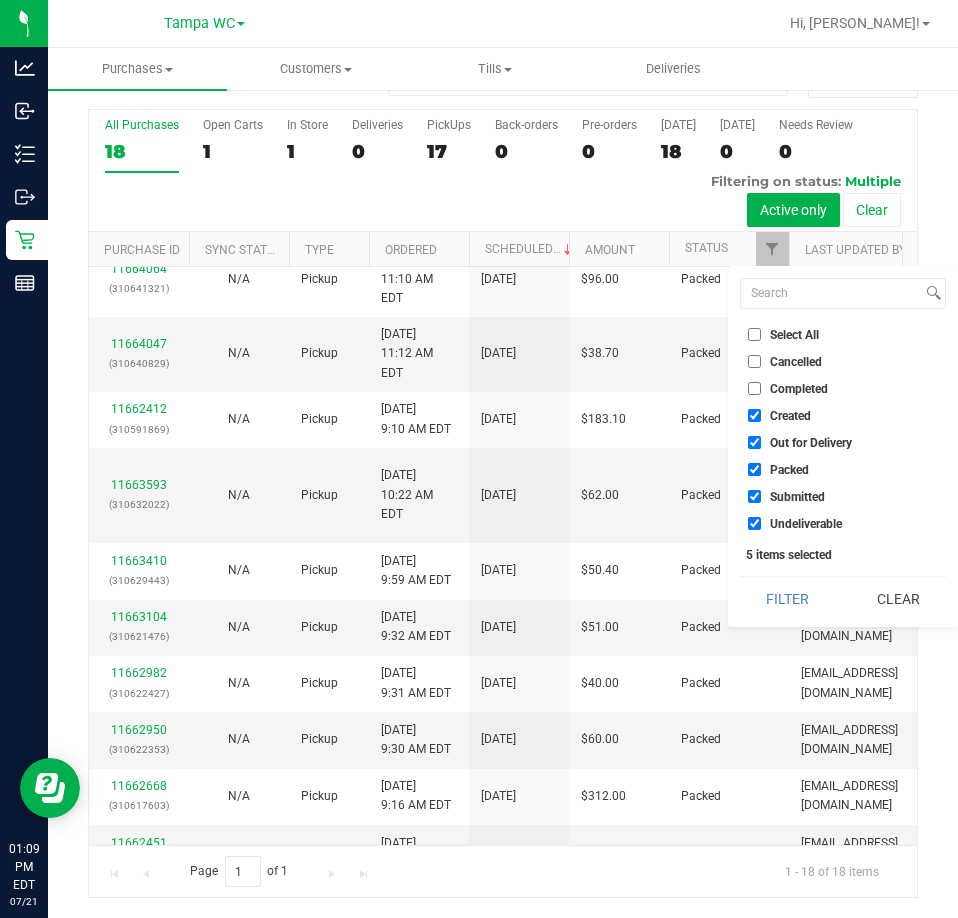 click on "Created" at bounding box center (754, 415) 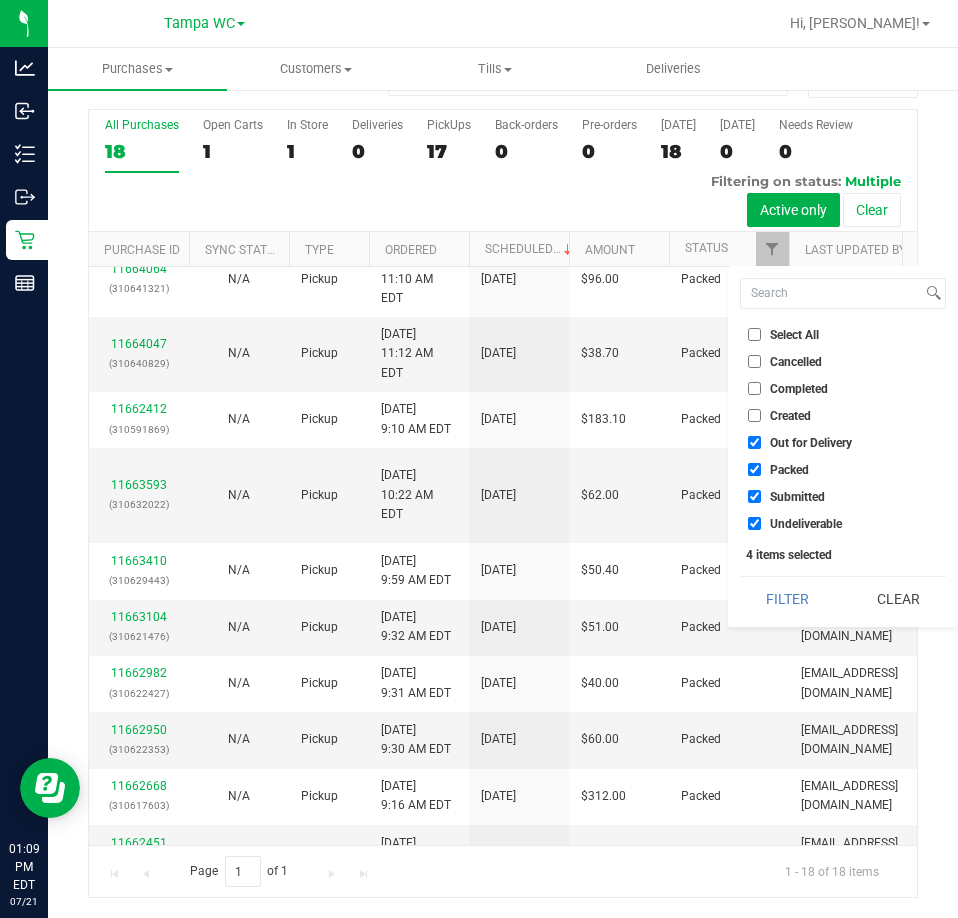 click on "Out for Delivery" at bounding box center [754, 442] 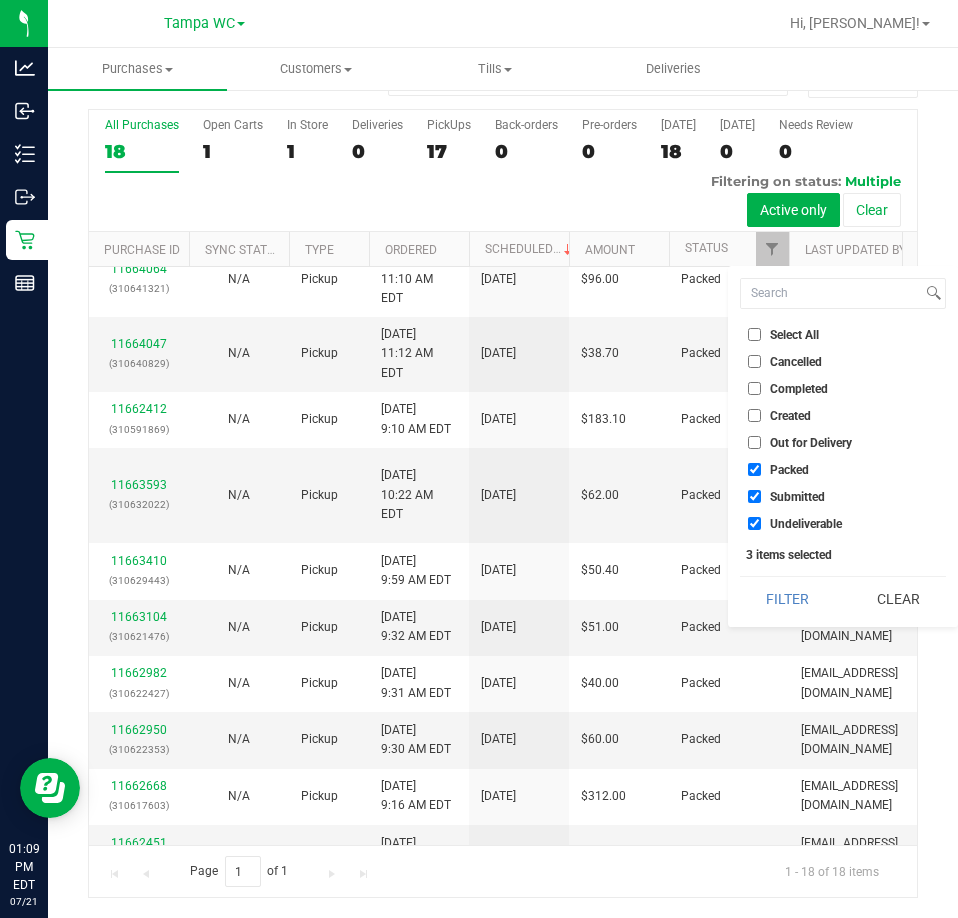 click on "Packed" at bounding box center (754, 469) 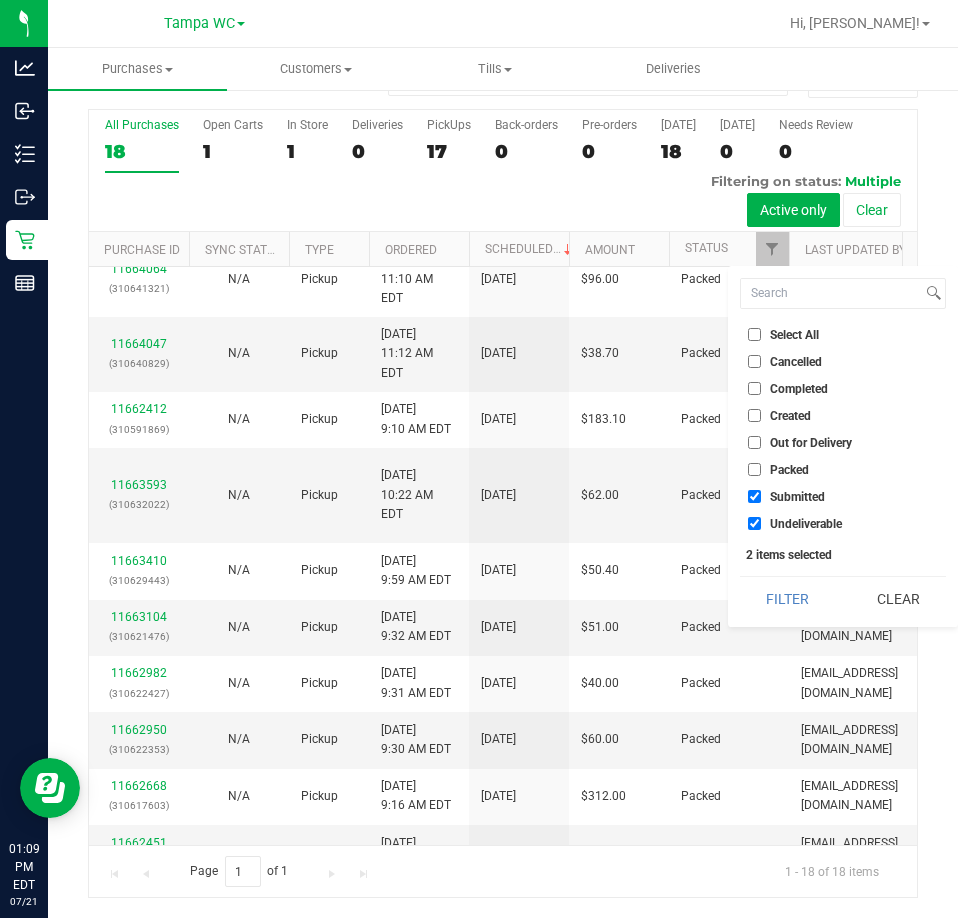 click on "Undeliverable" at bounding box center [754, 523] 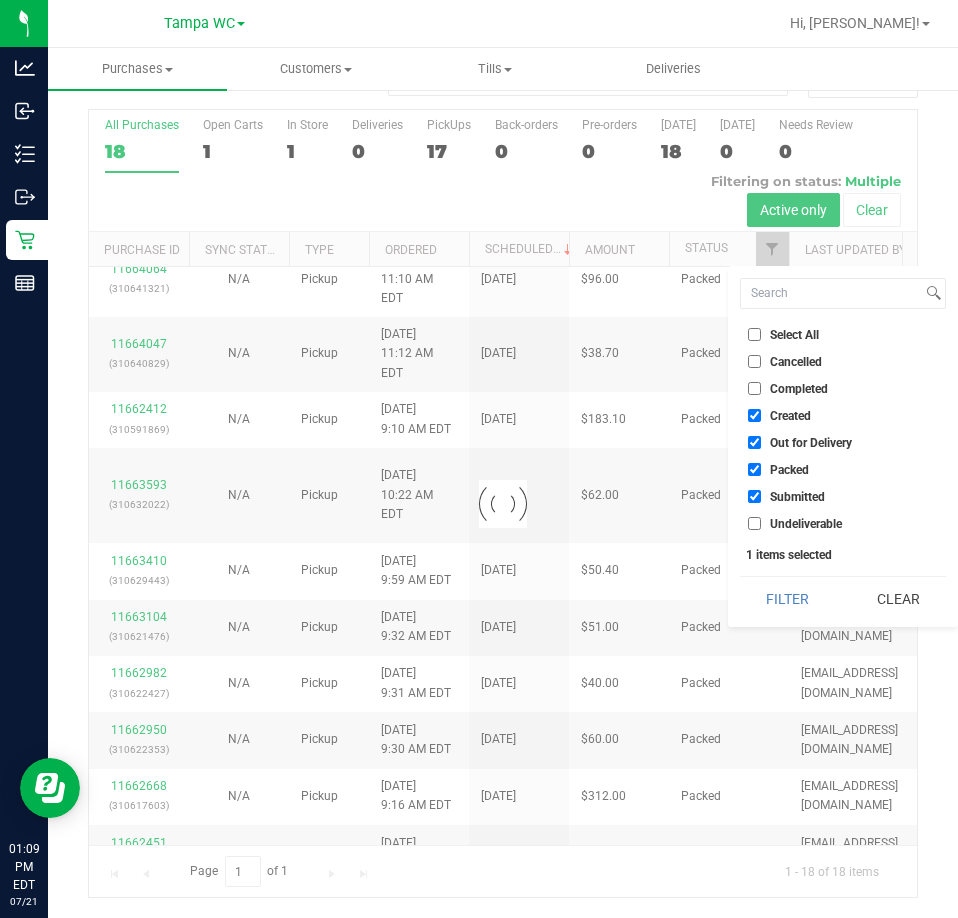 checkbox on "true" 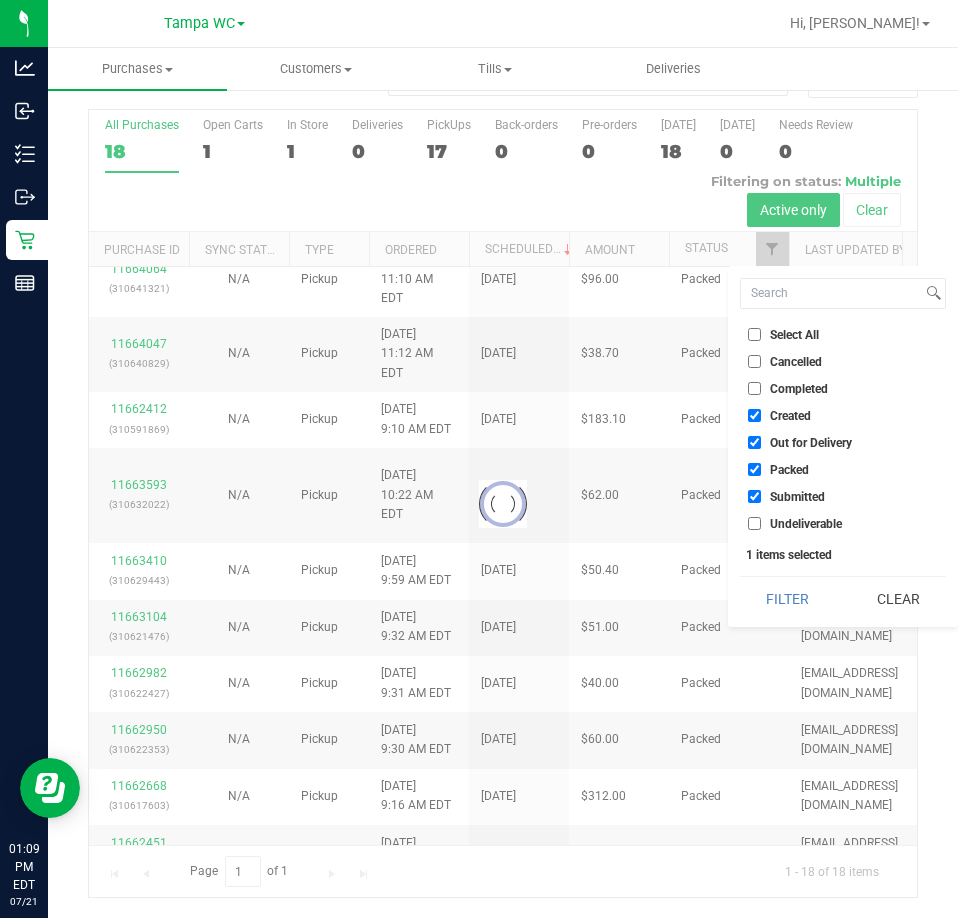 checkbox on "true" 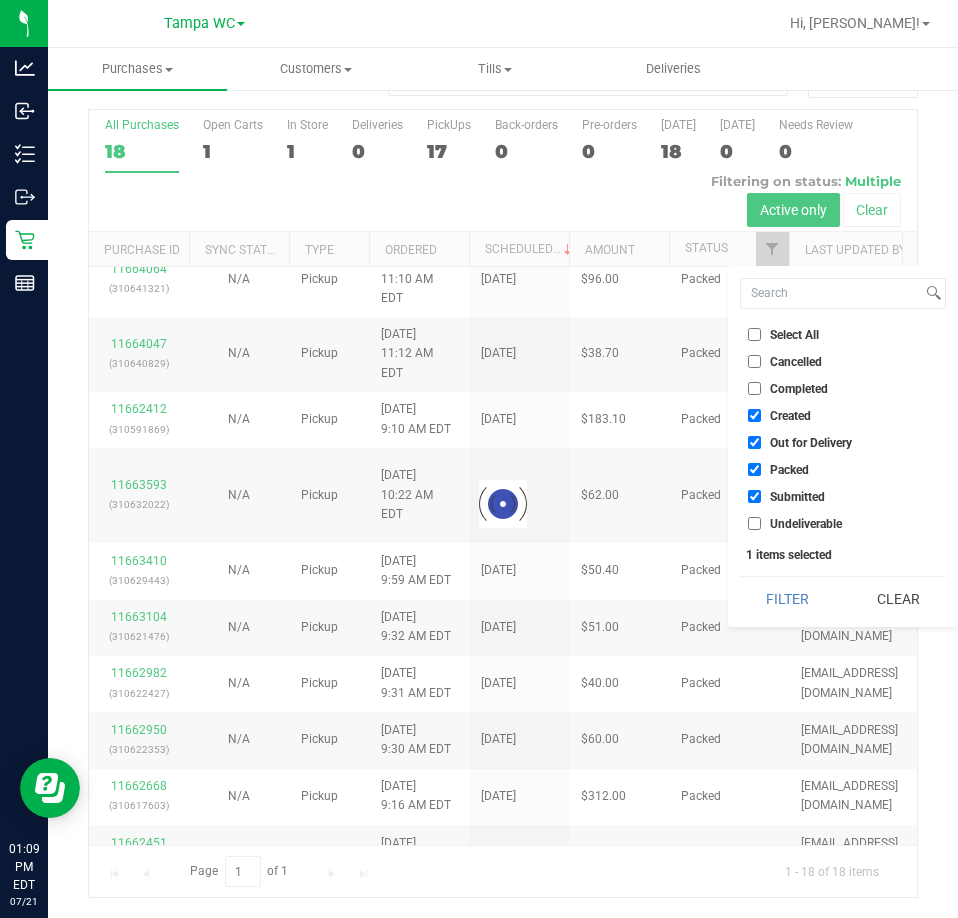 checkbox on "true" 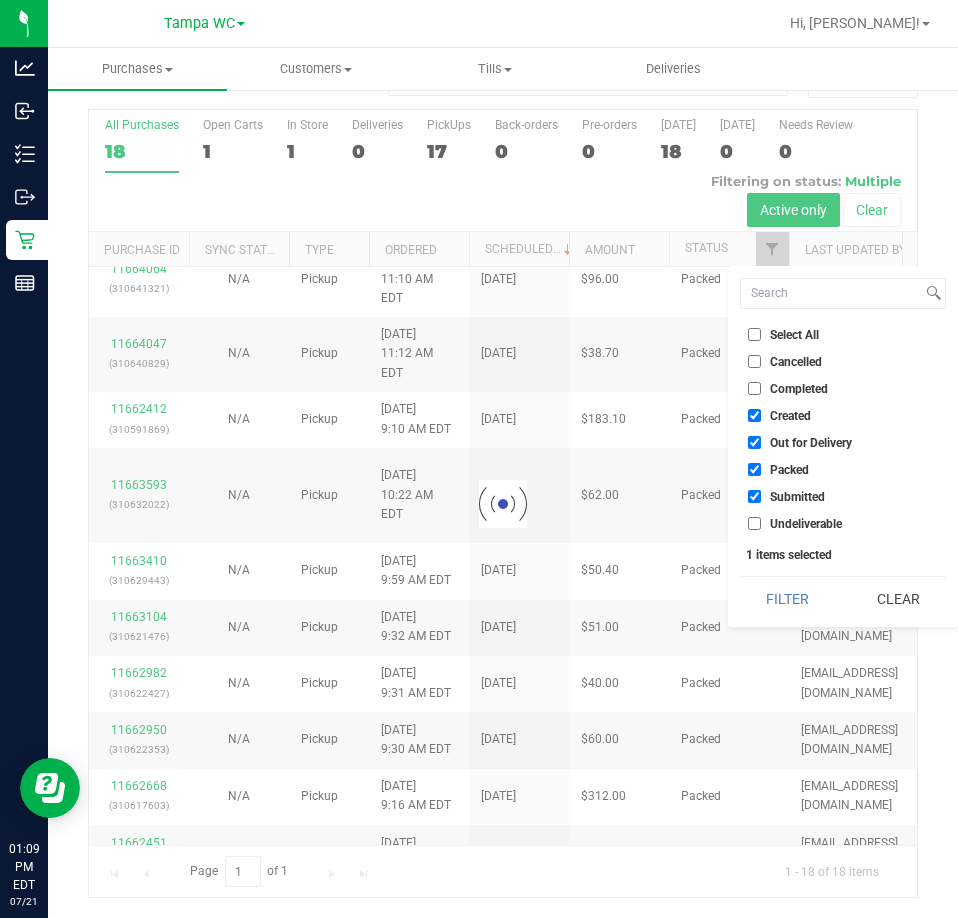 checkbox on "true" 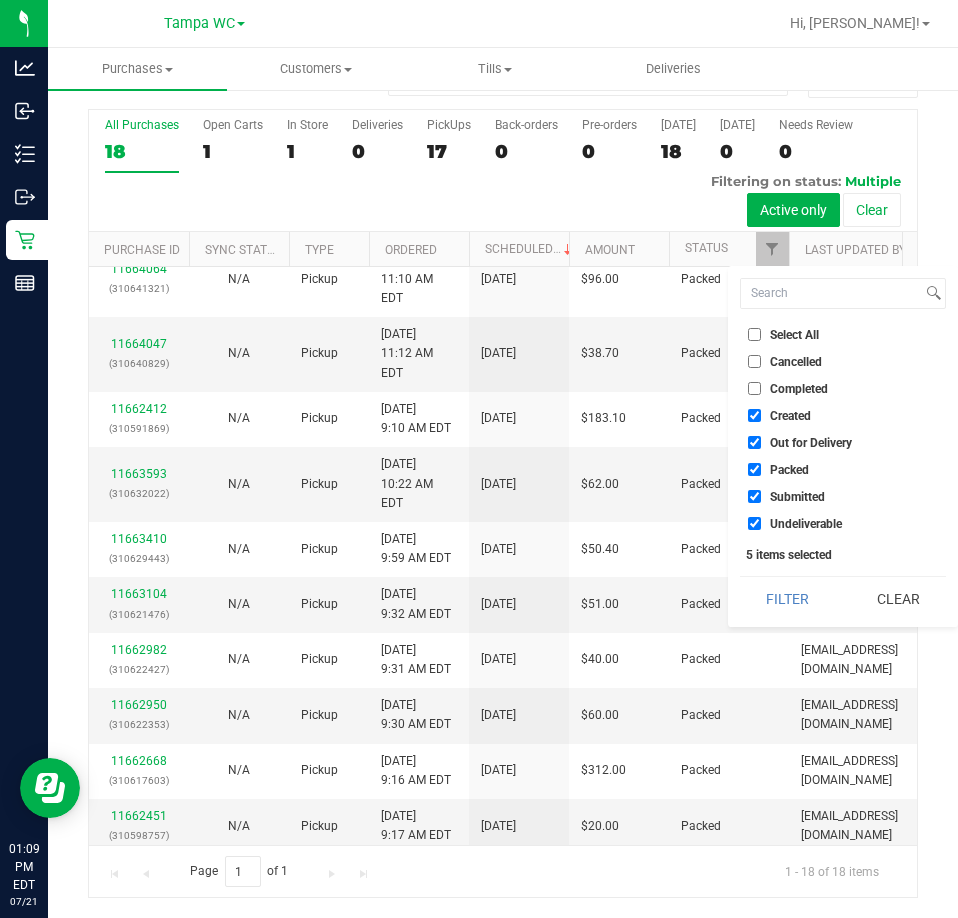 scroll, scrollTop: 0, scrollLeft: 0, axis: both 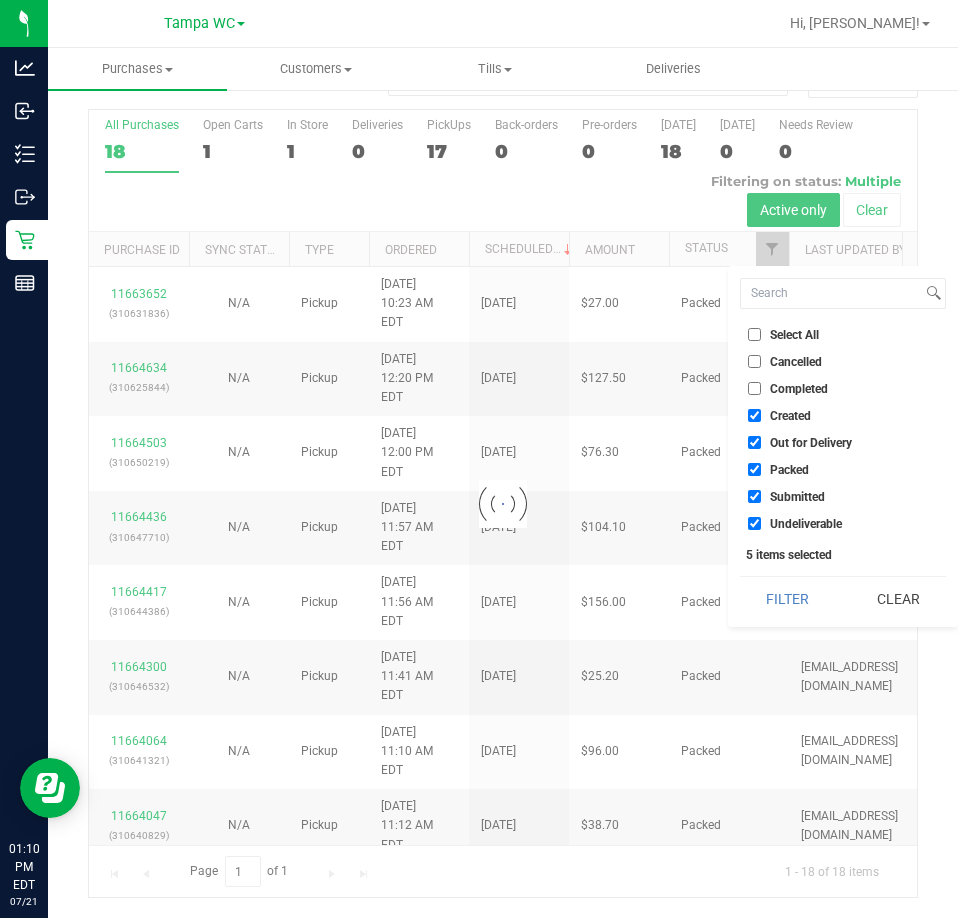 checkbox on "true" 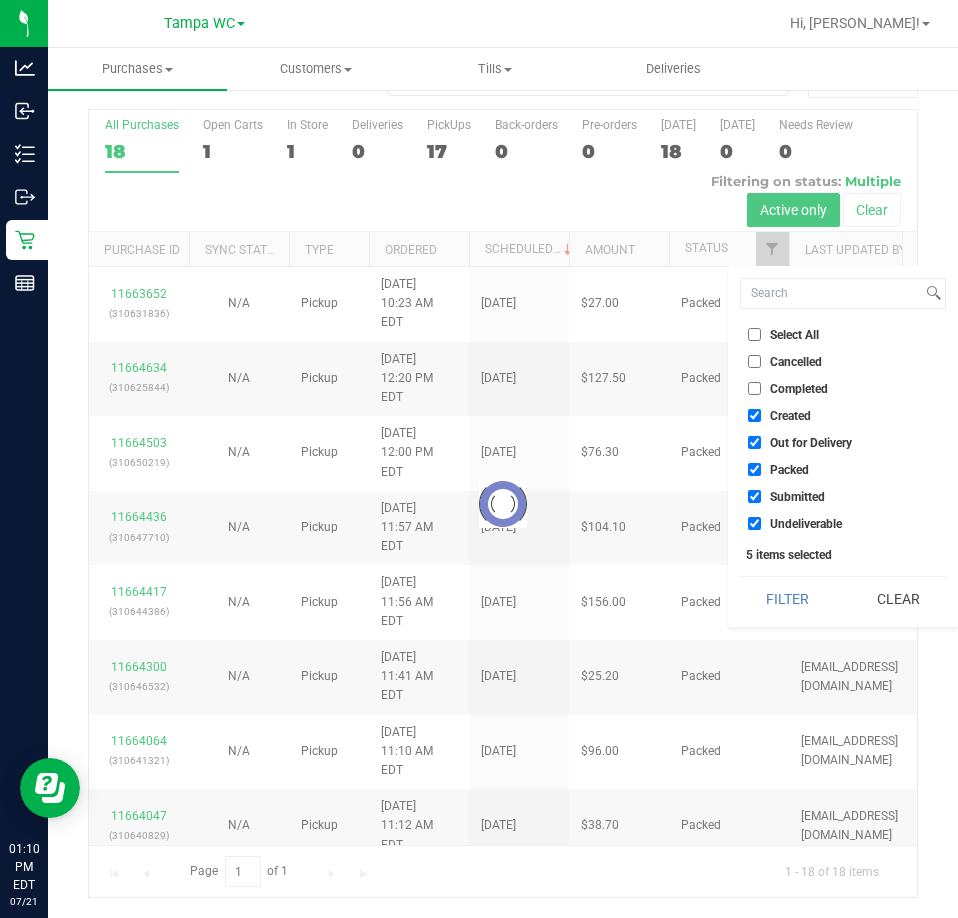 checkbox on "true" 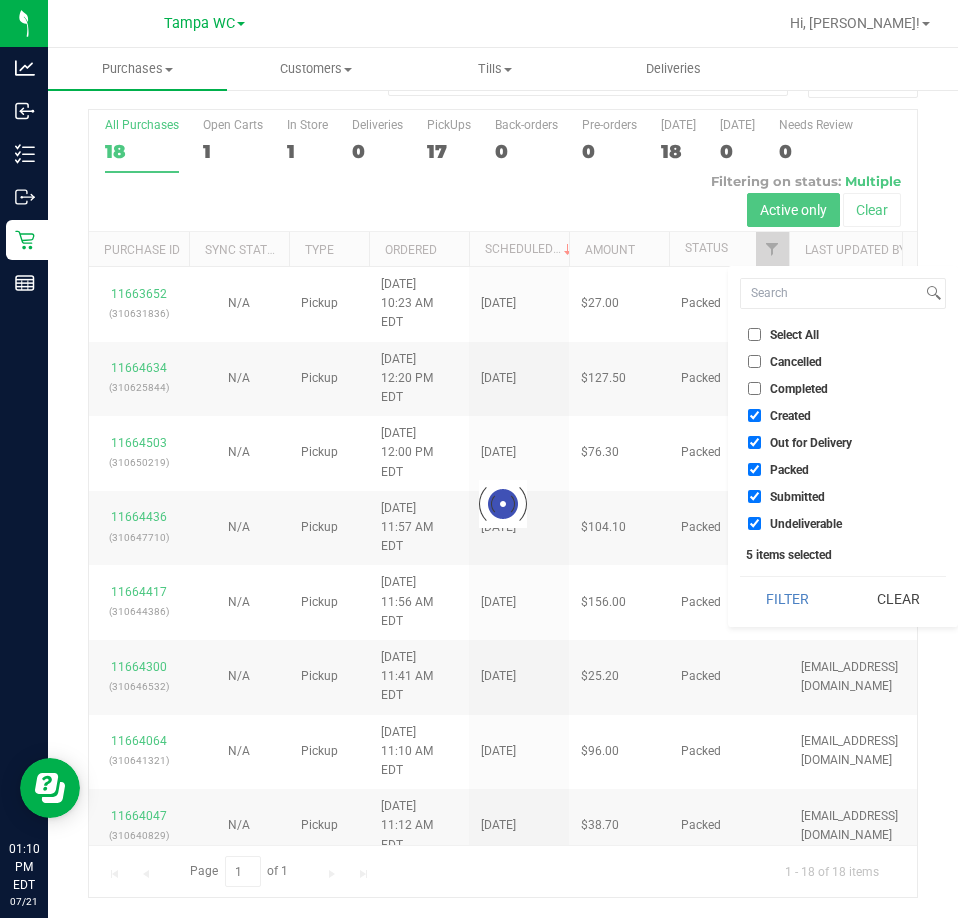 checkbox on "true" 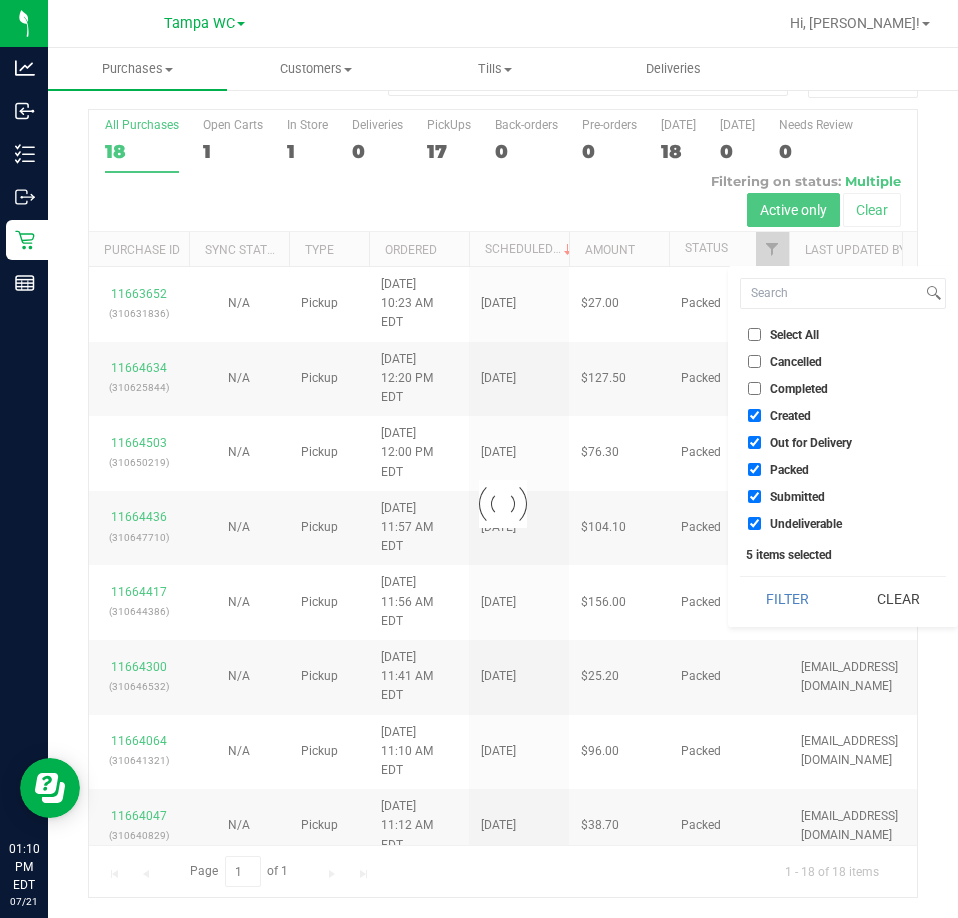 checkbox on "true" 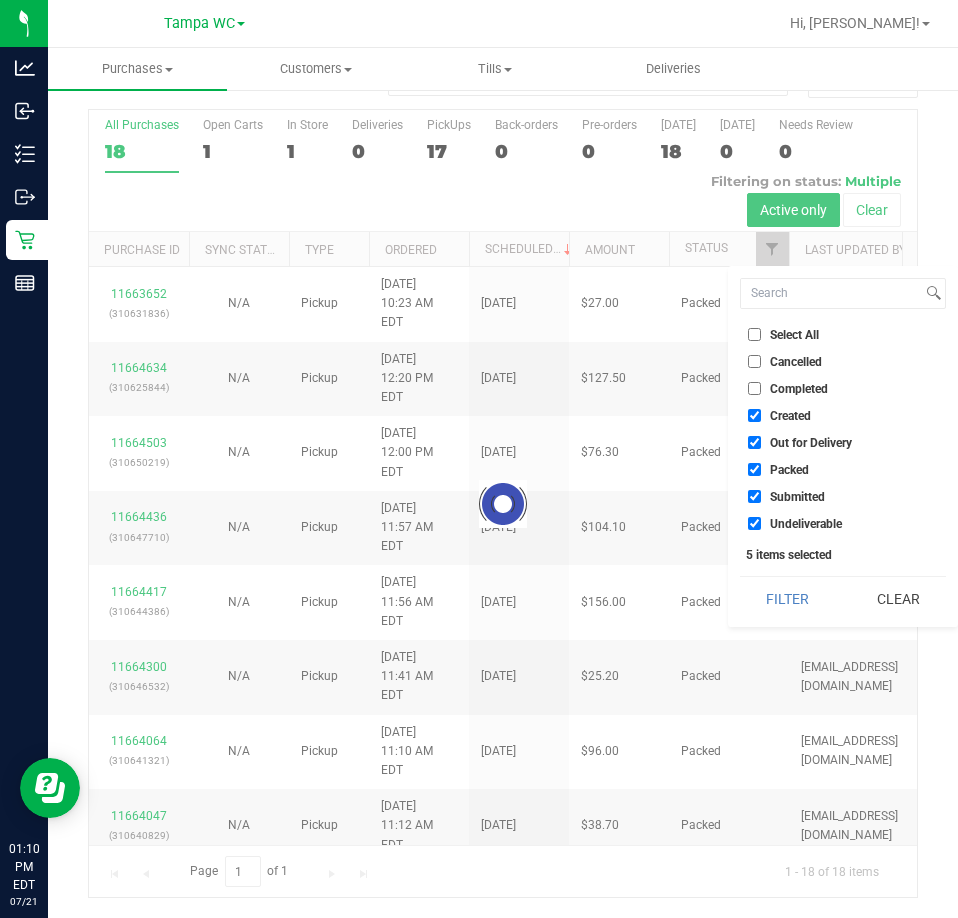 checkbox on "true" 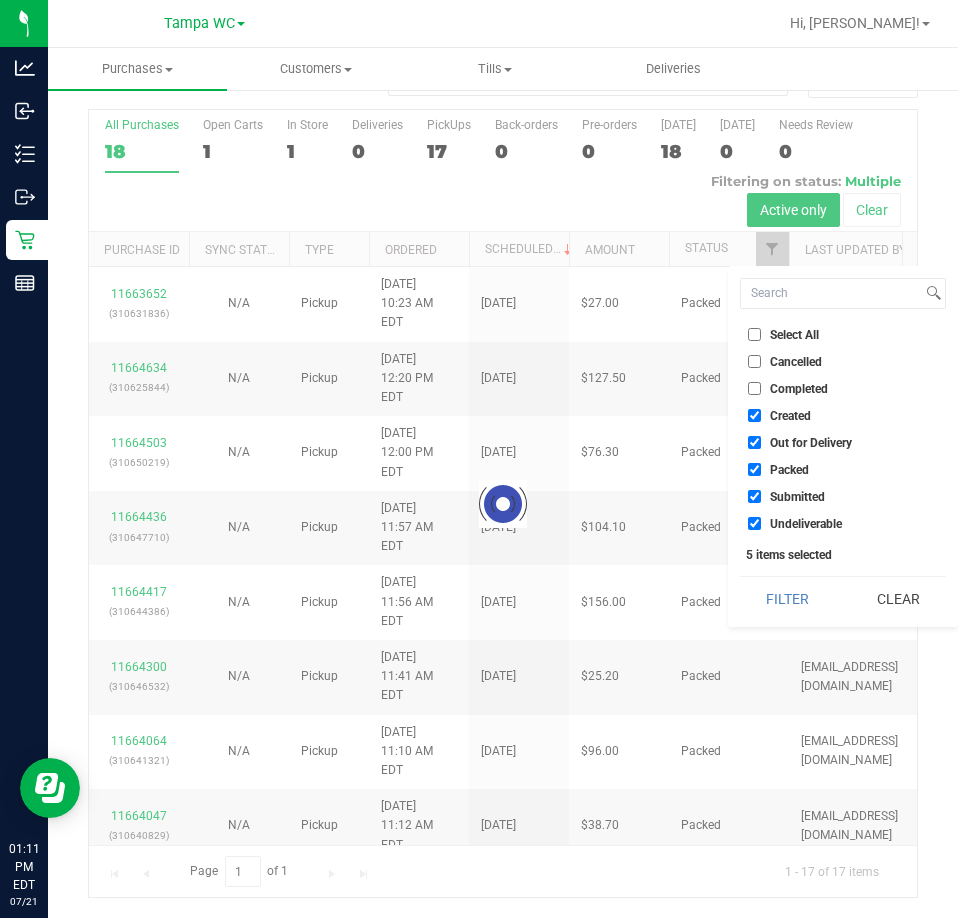 checkbox on "true" 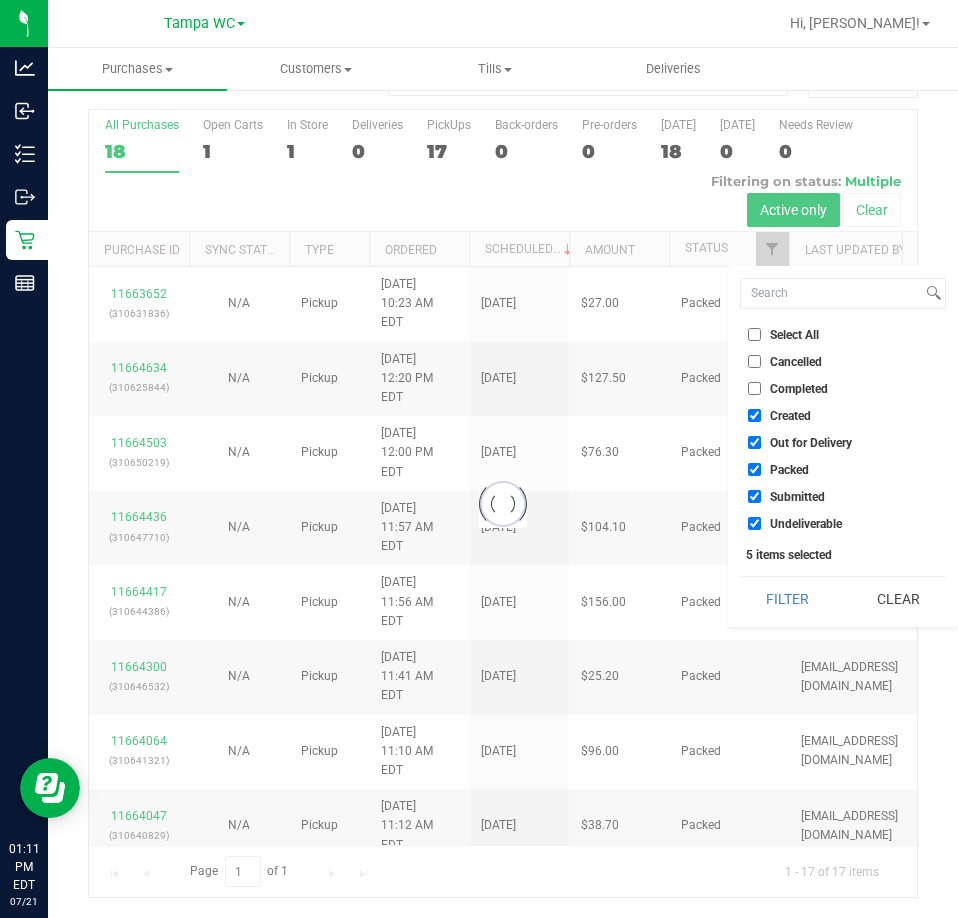 checkbox on "true" 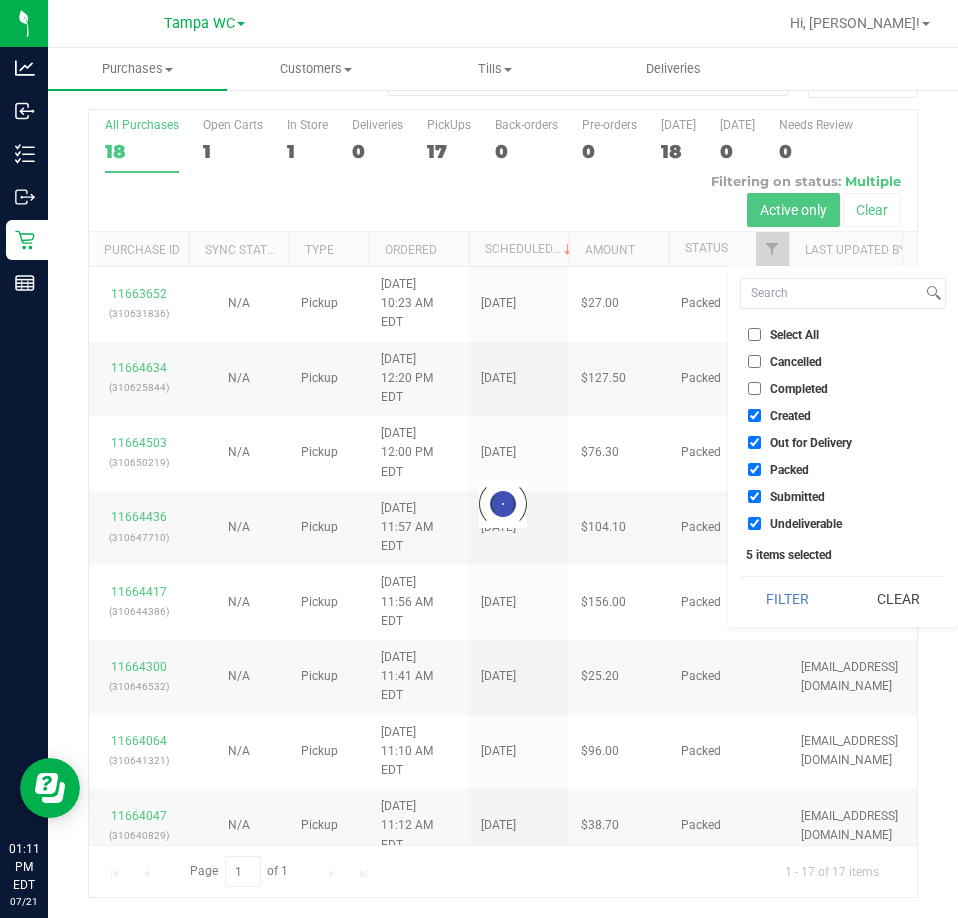 checkbox on "true" 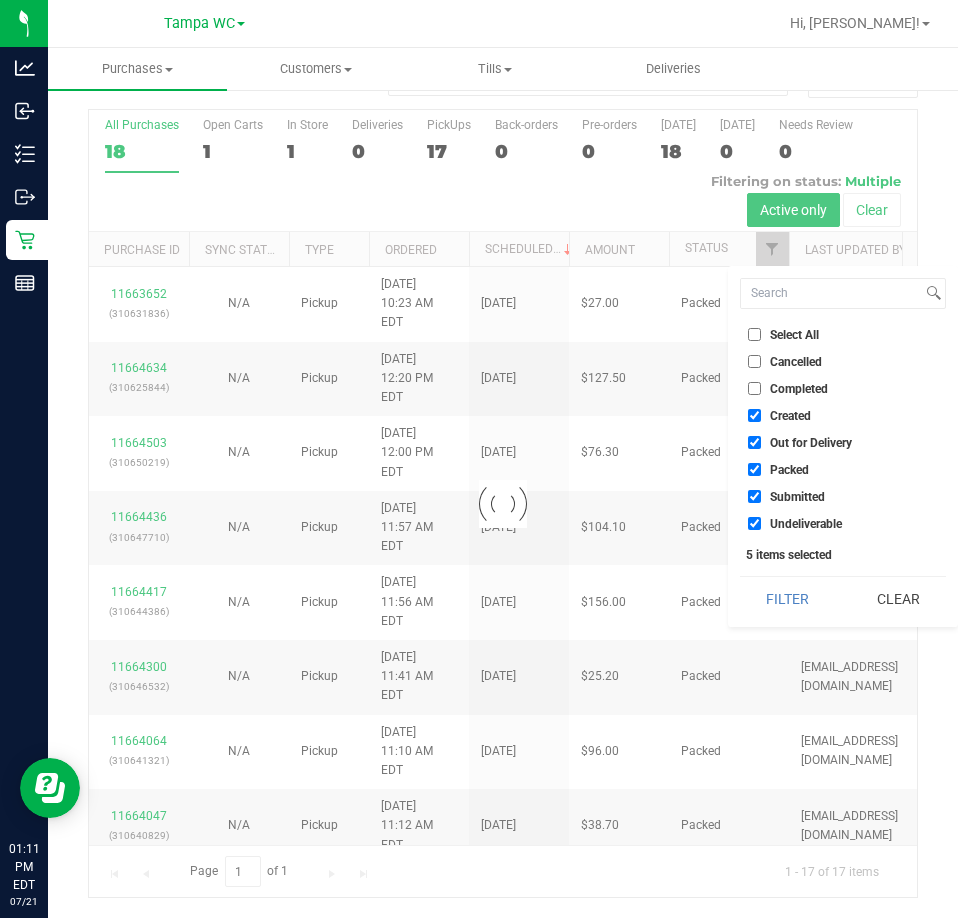 checkbox on "true" 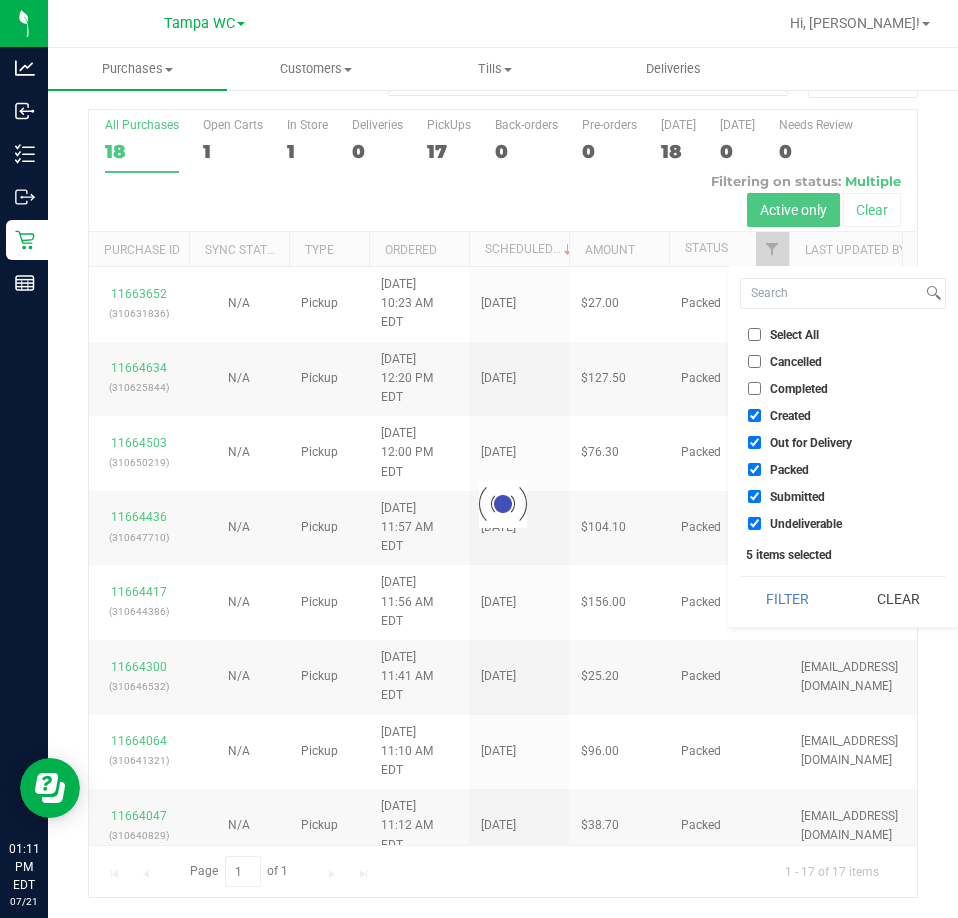 checkbox on "true" 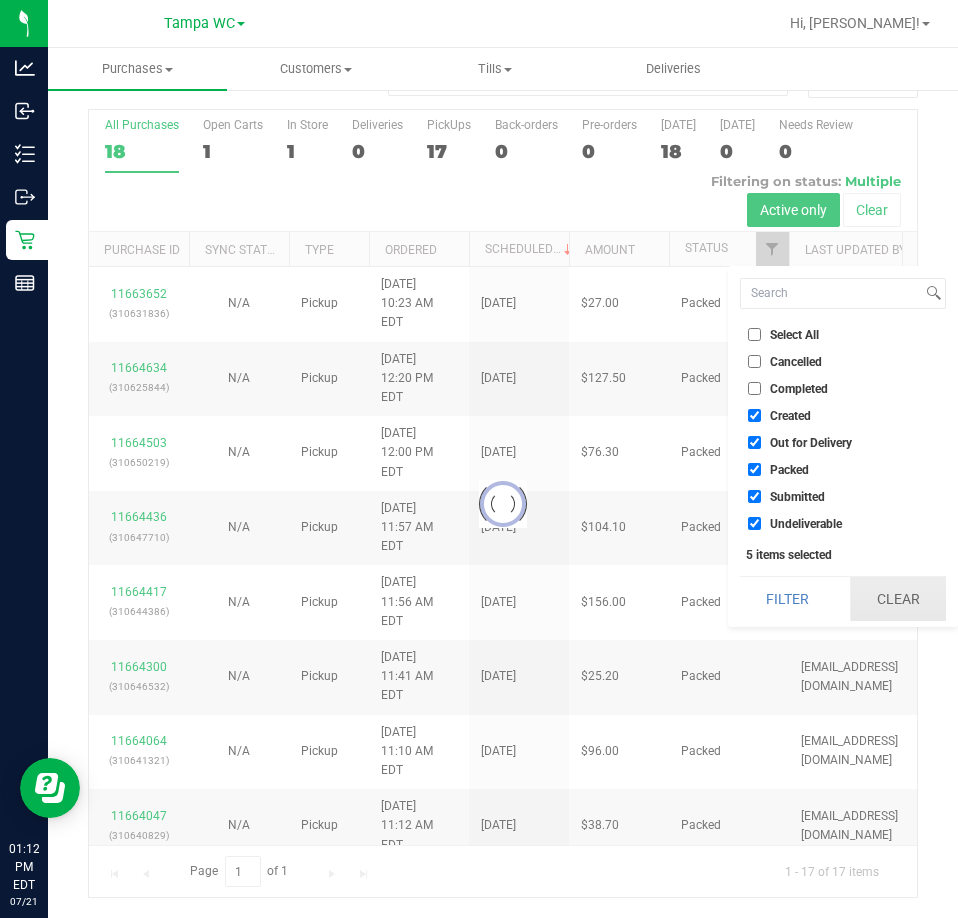 checkbox on "true" 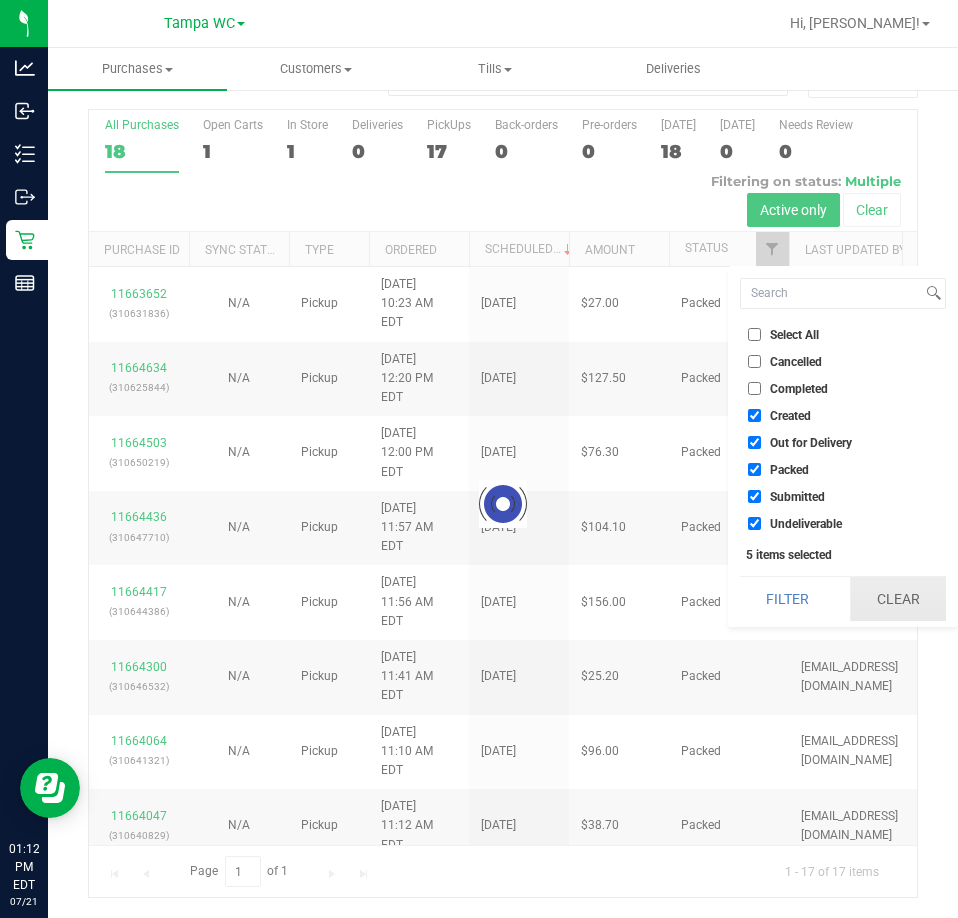 checkbox on "true" 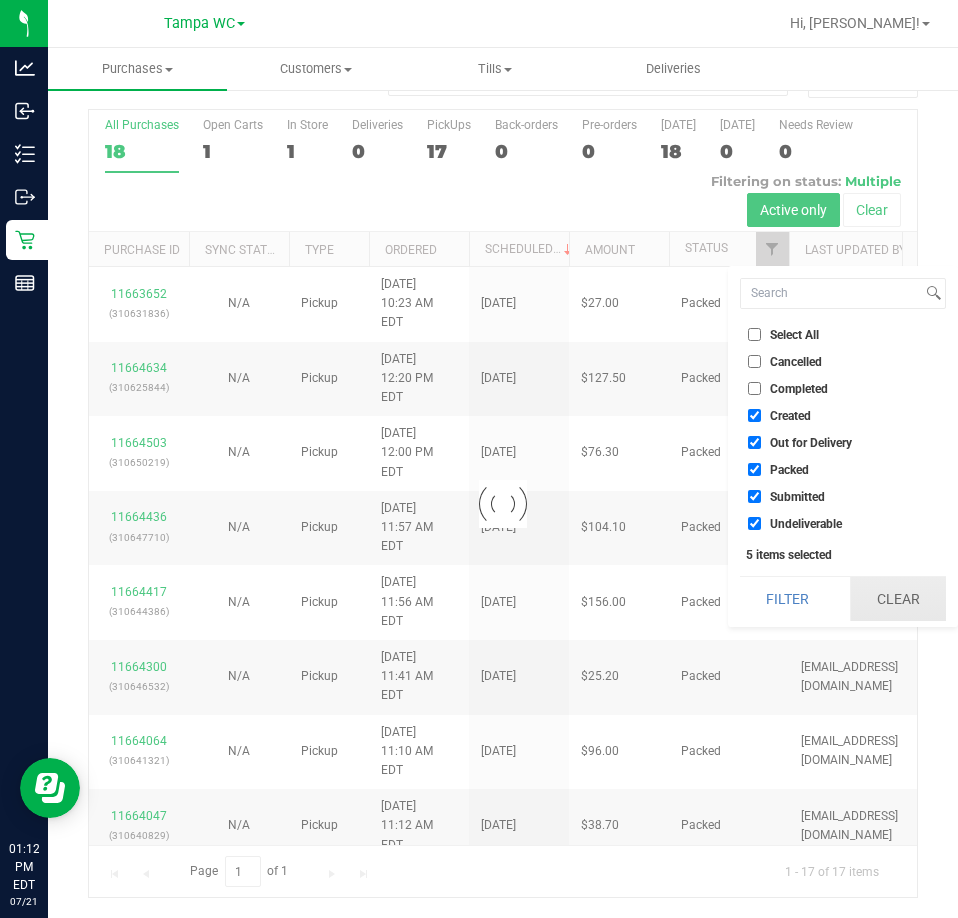 checkbox on "true" 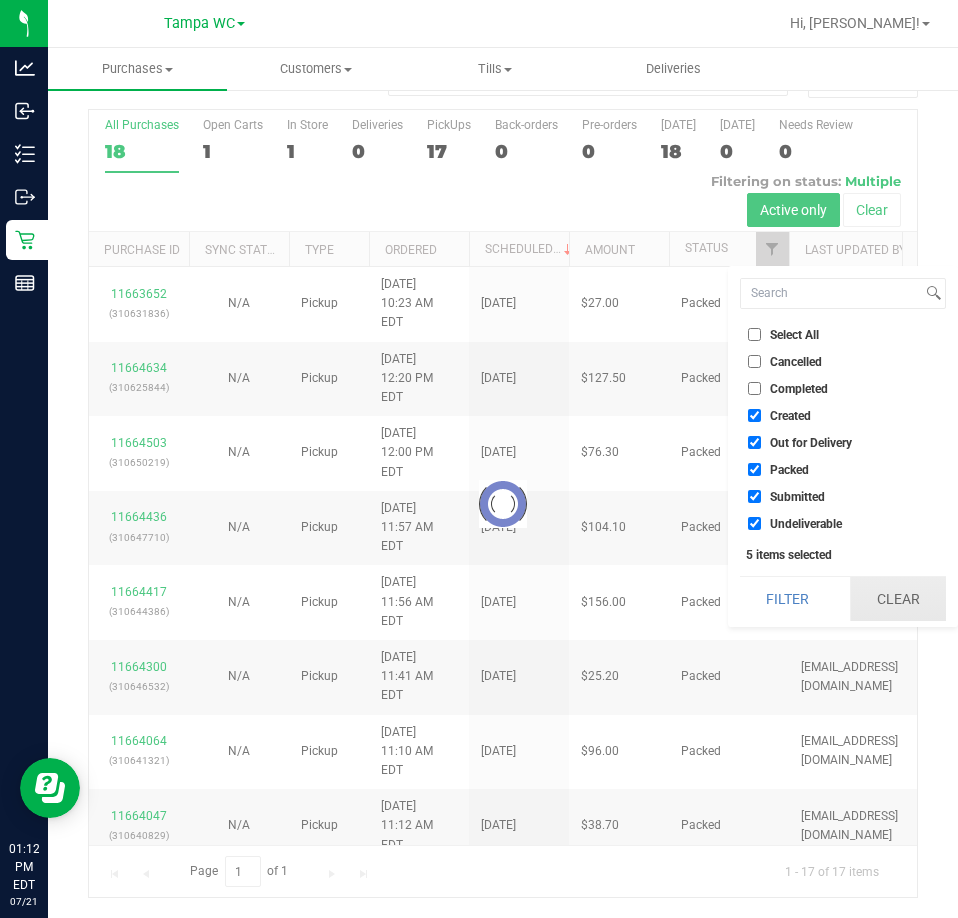 checkbox on "true" 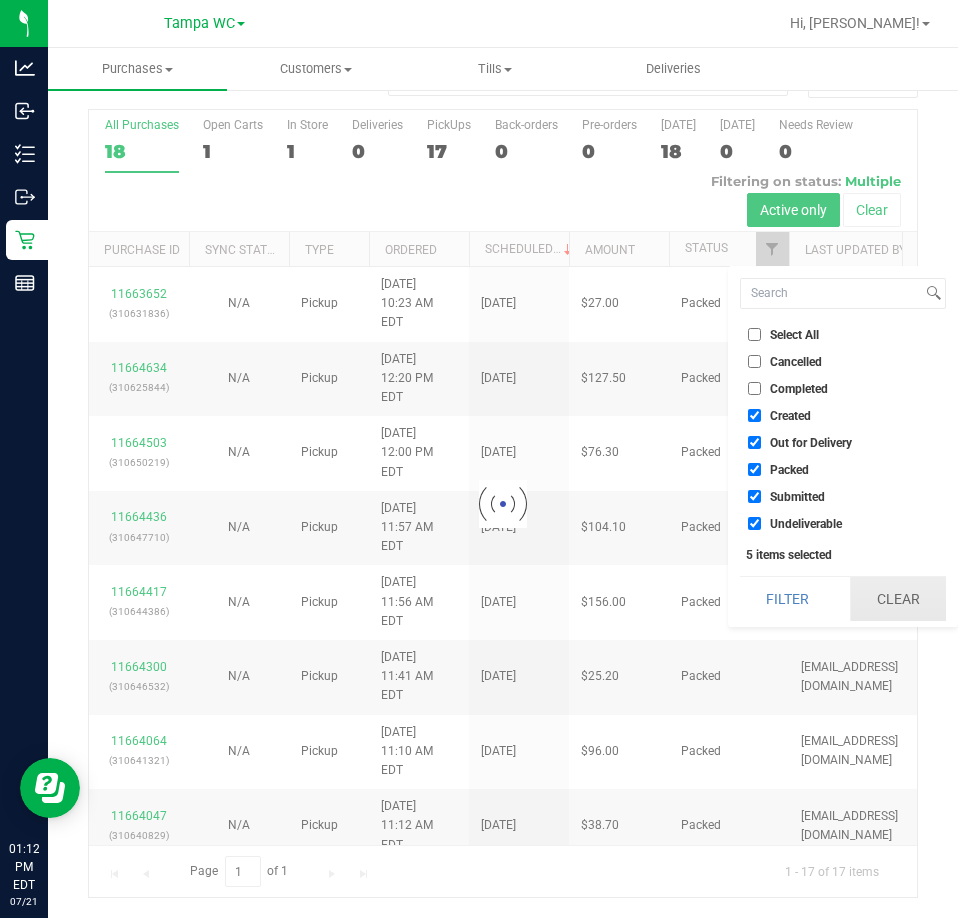 checkbox on "true" 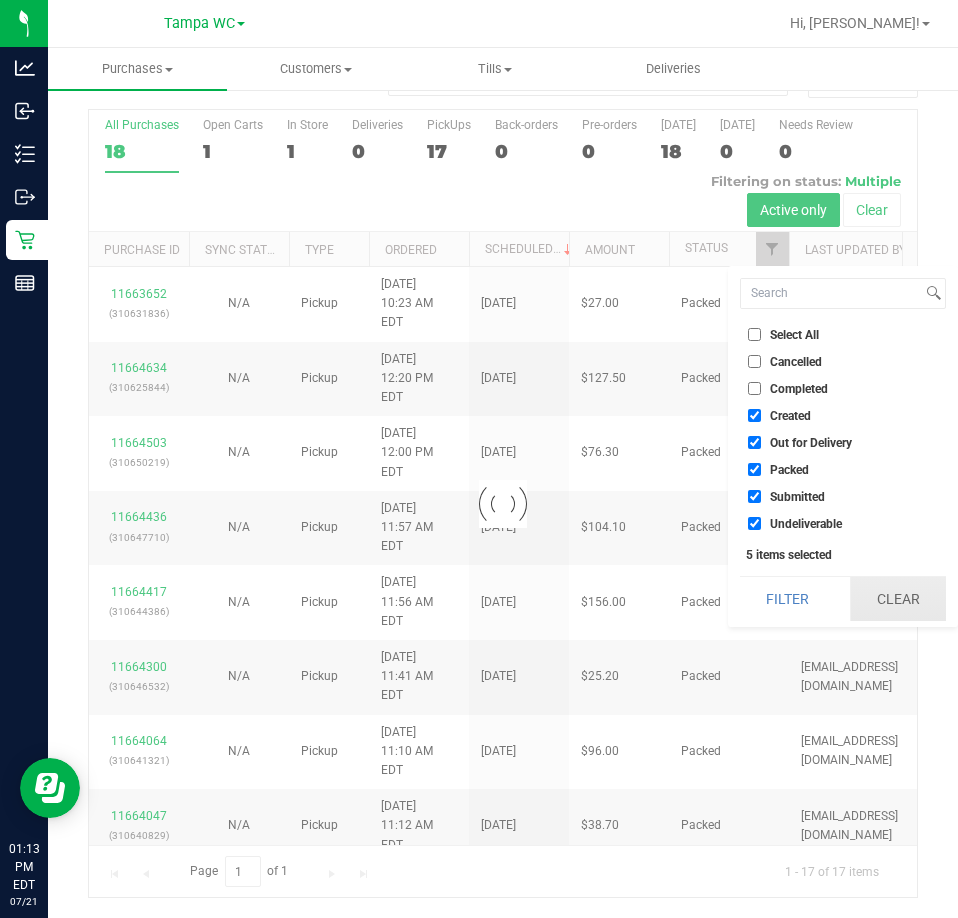checkbox on "true" 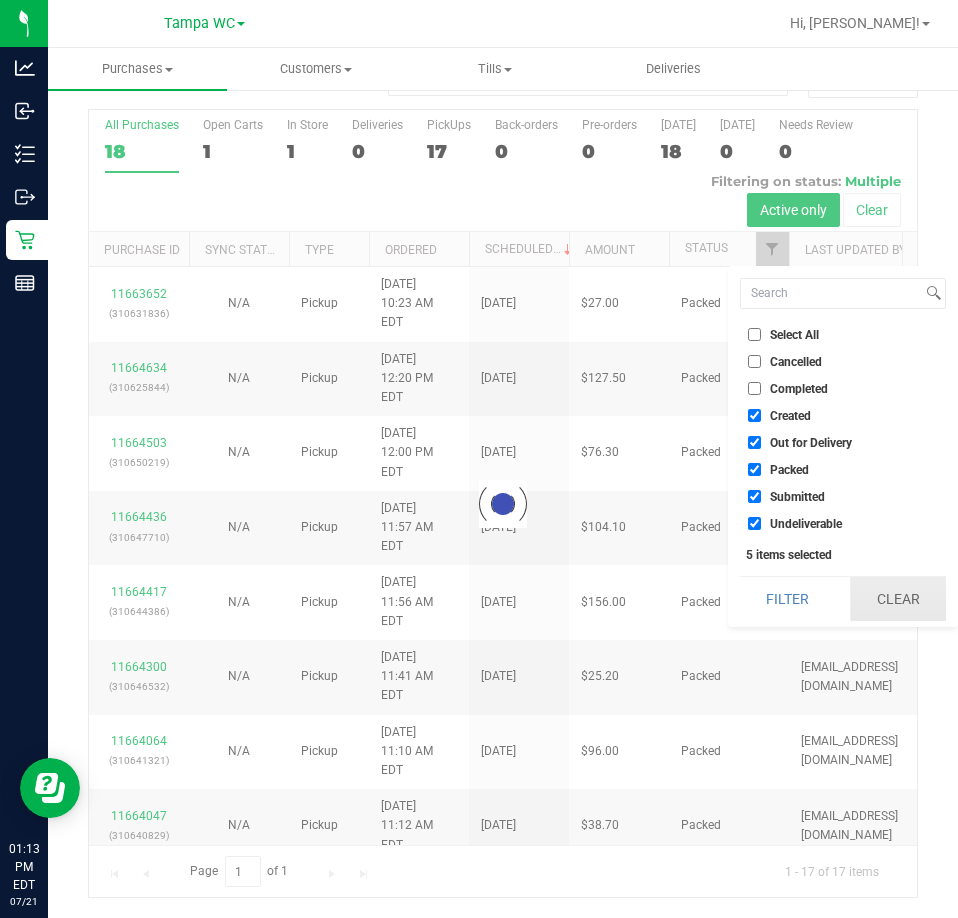 checkbox on "true" 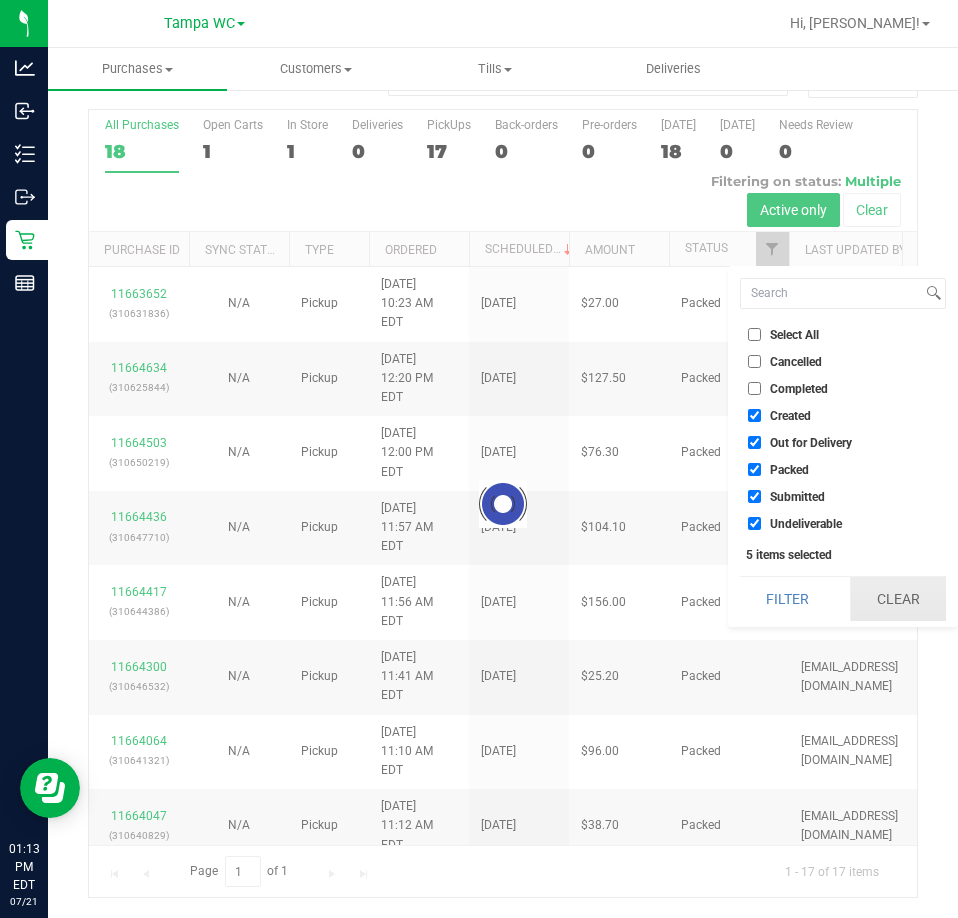 checkbox on "true" 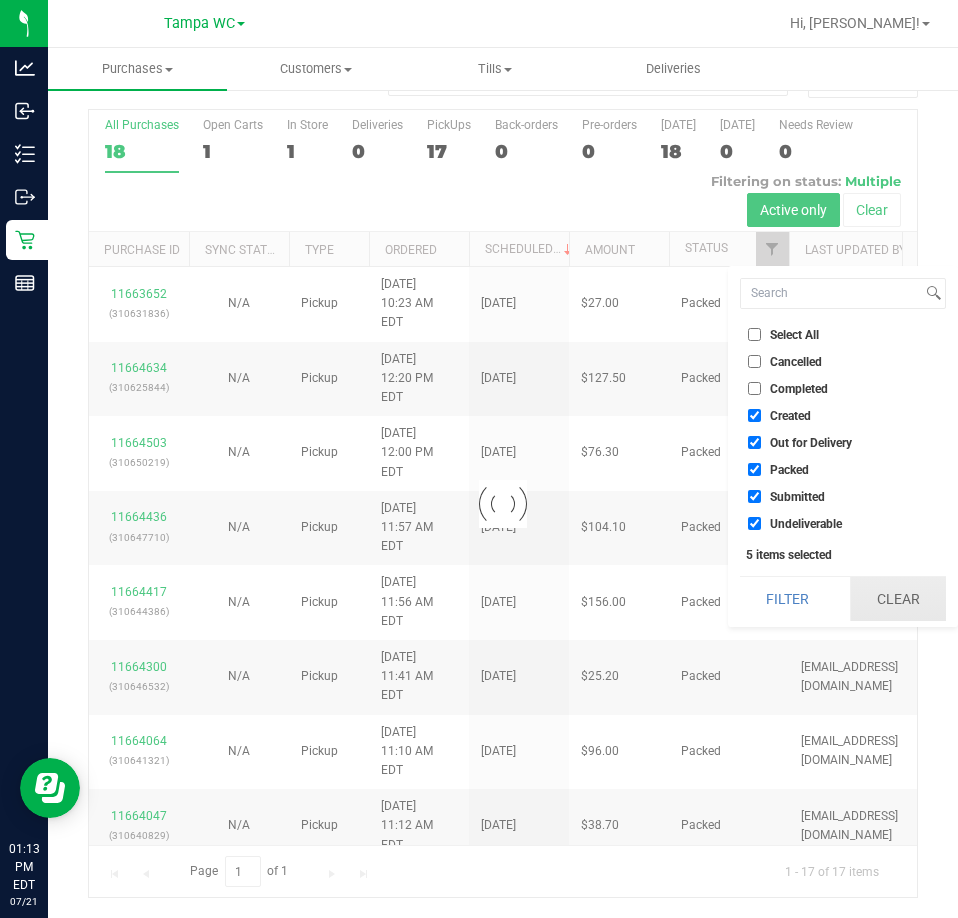checkbox on "true" 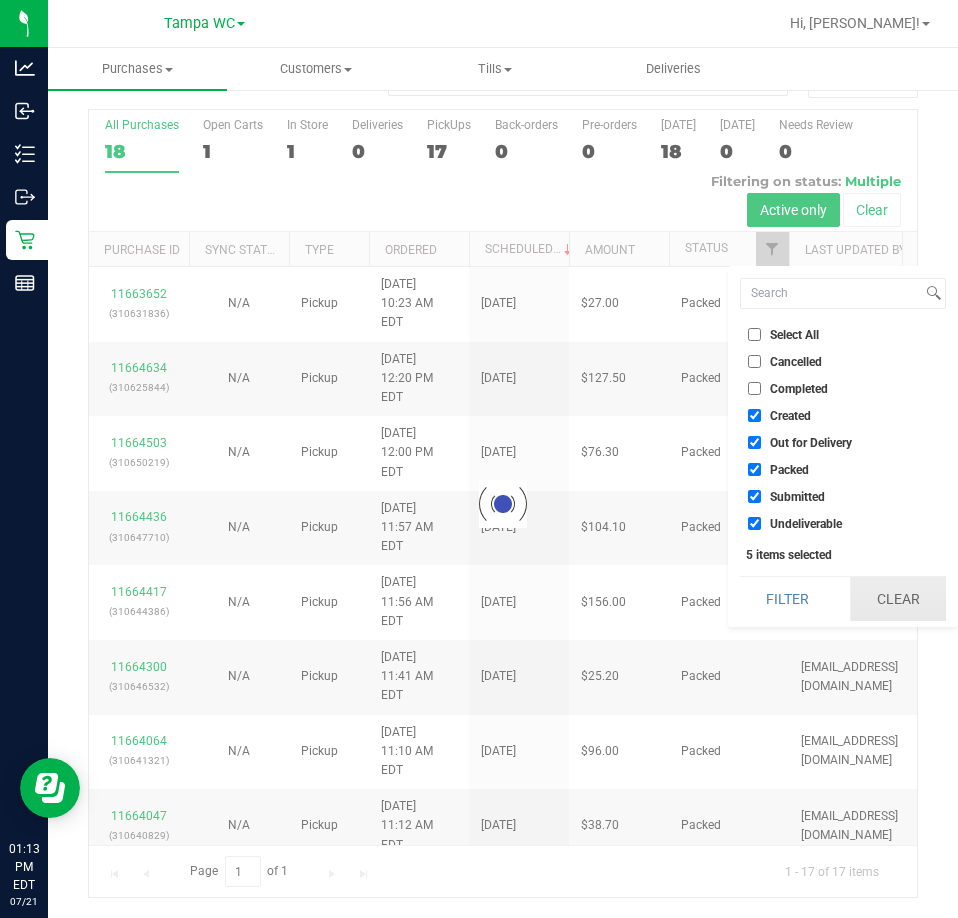 checkbox on "true" 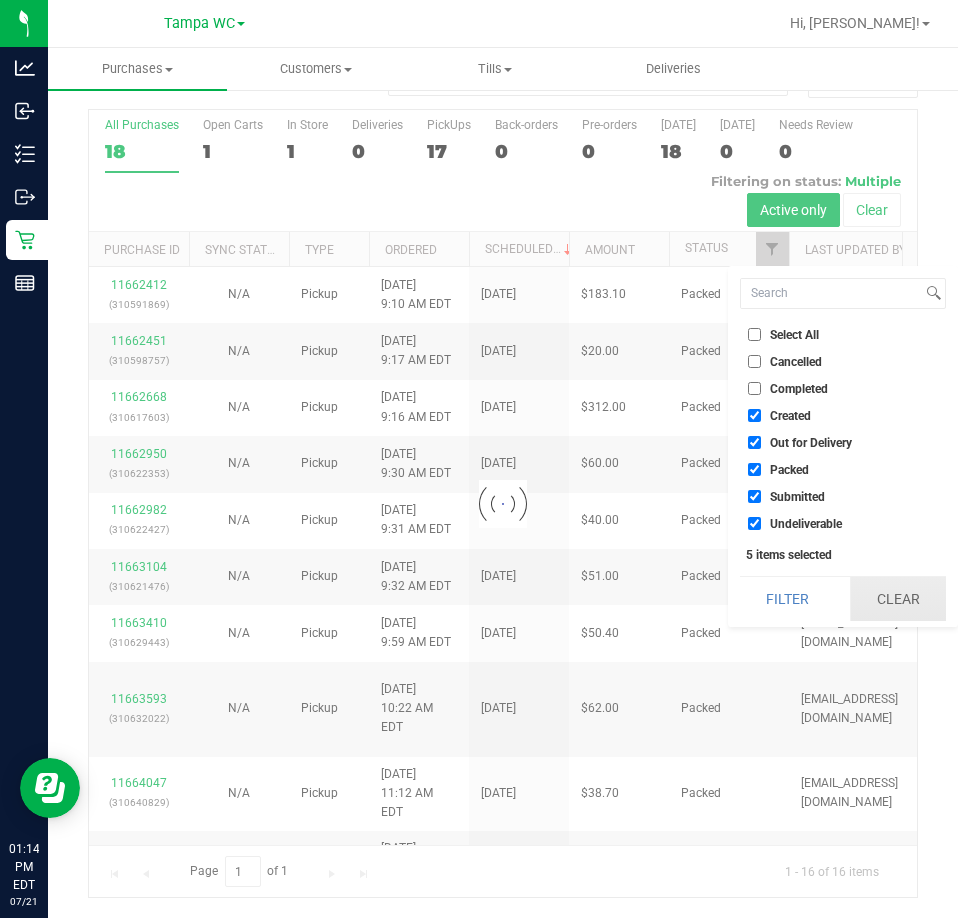 checkbox on "true" 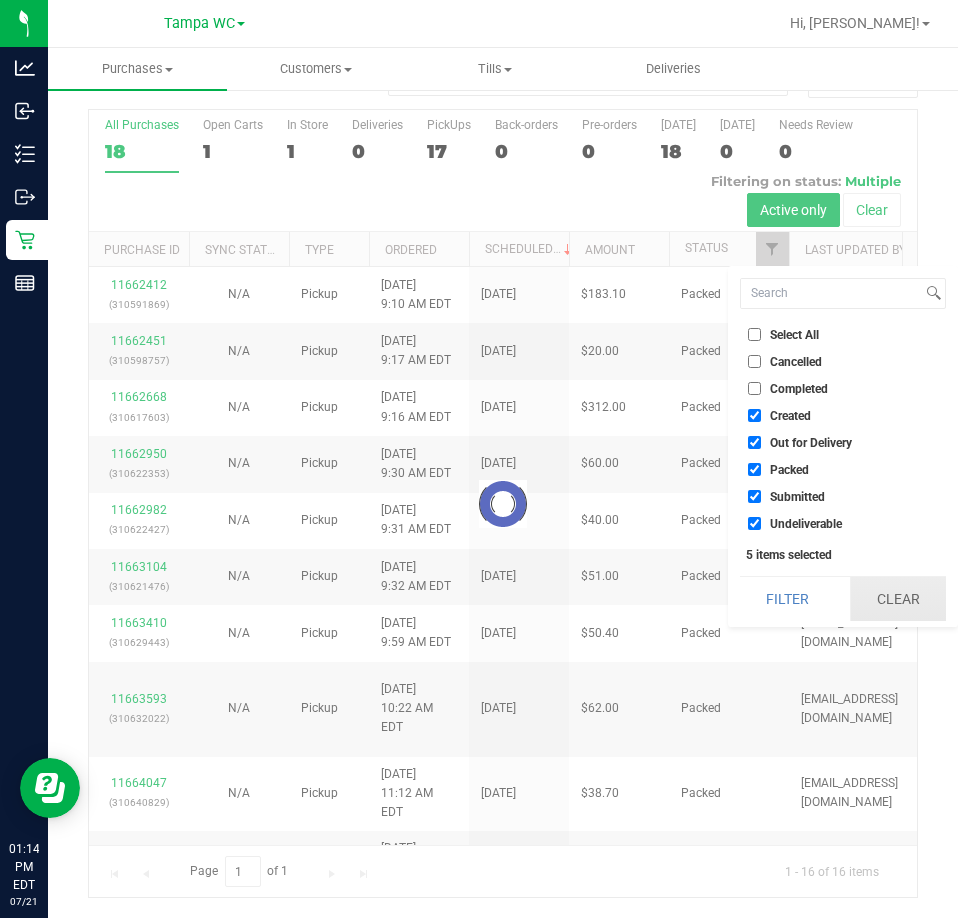 checkbox on "true" 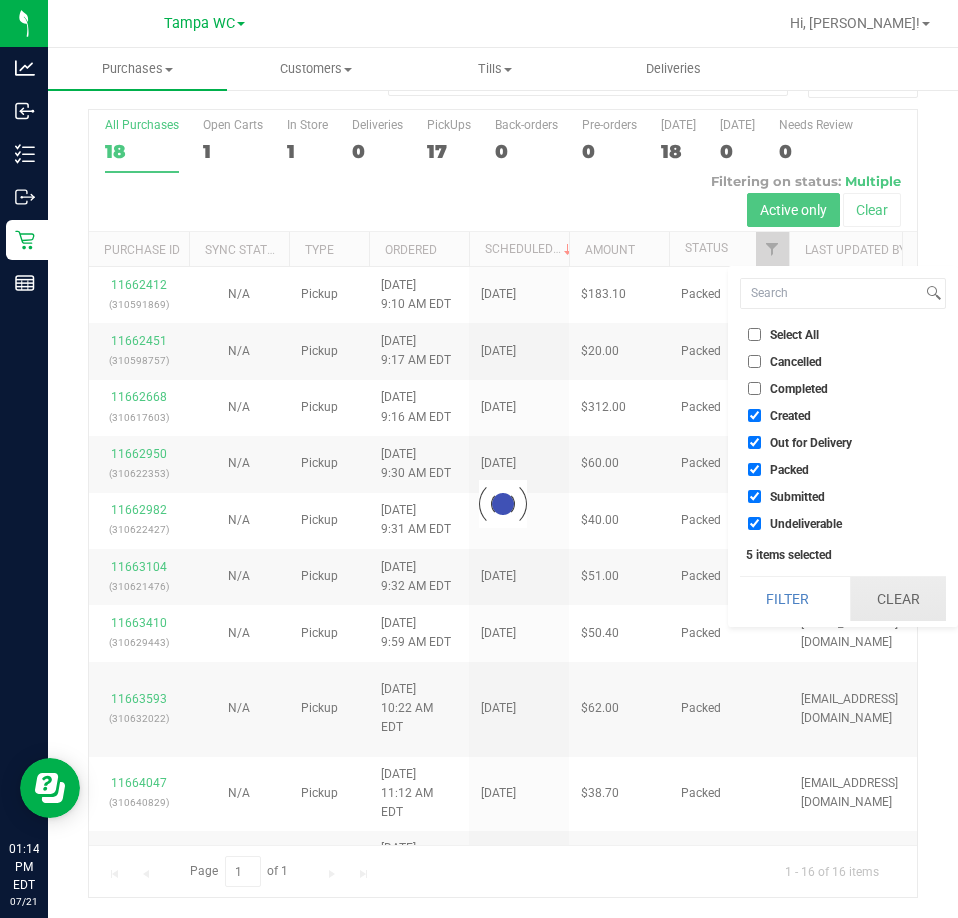 checkbox on "true" 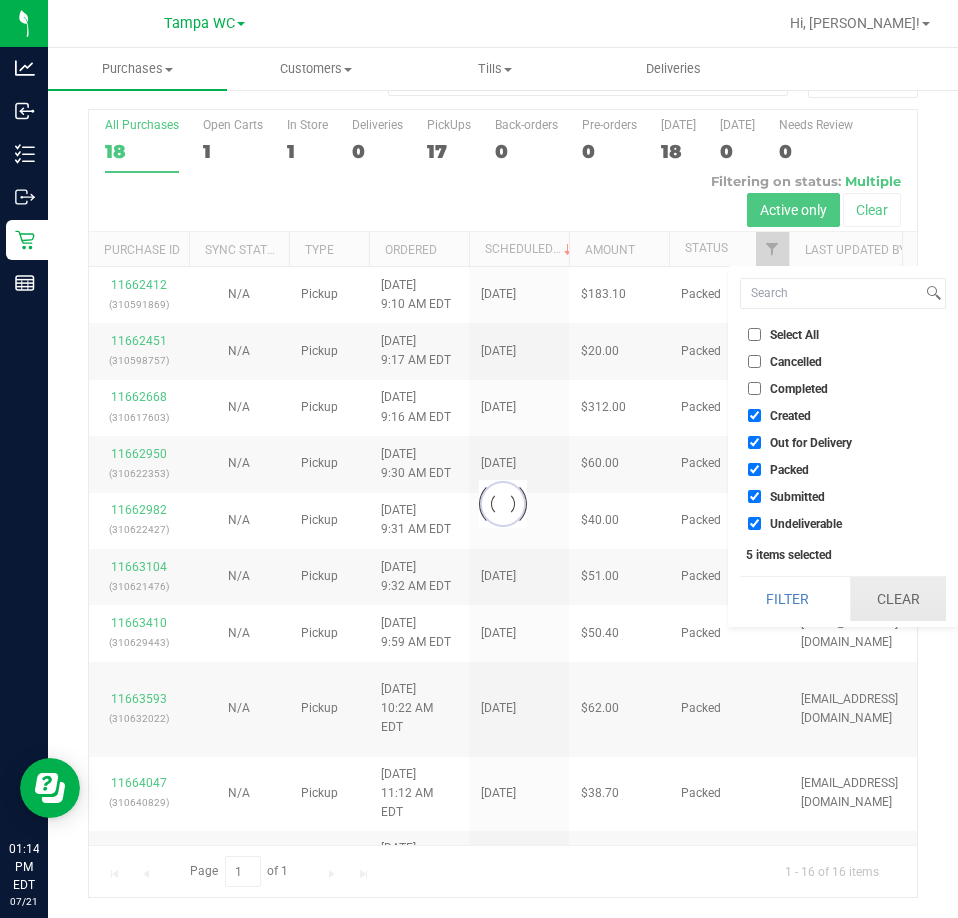 checkbox on "true" 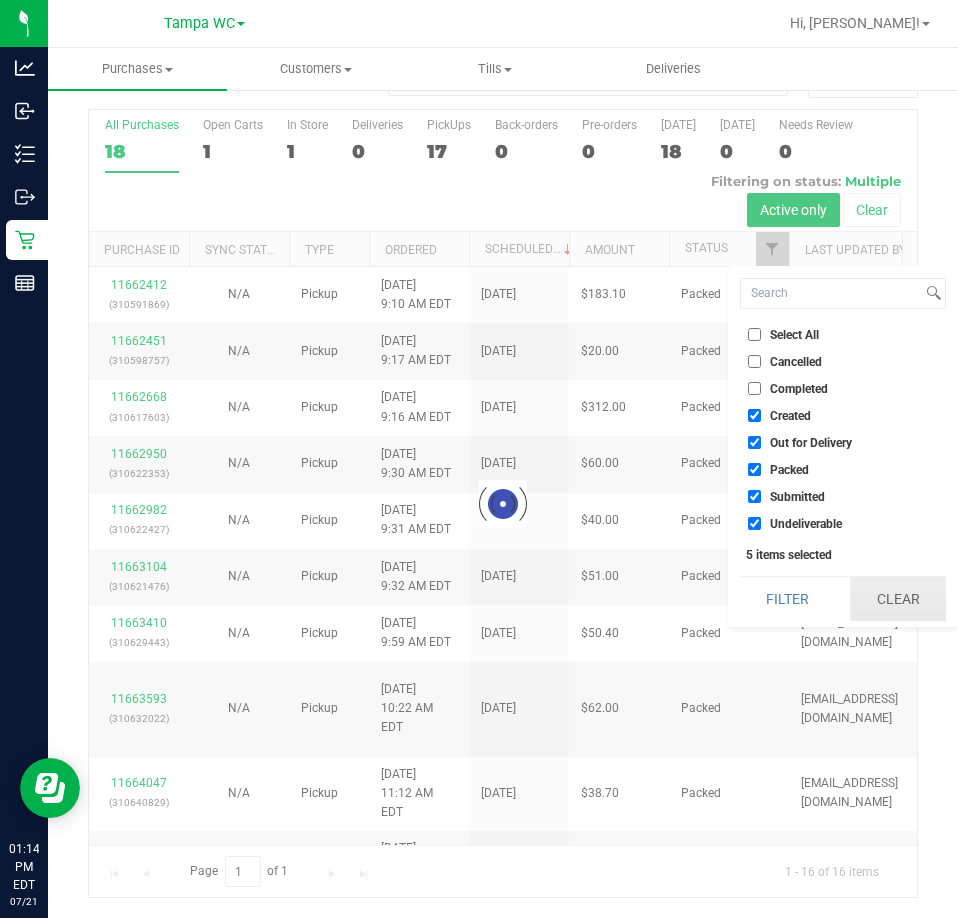 checkbox on "true" 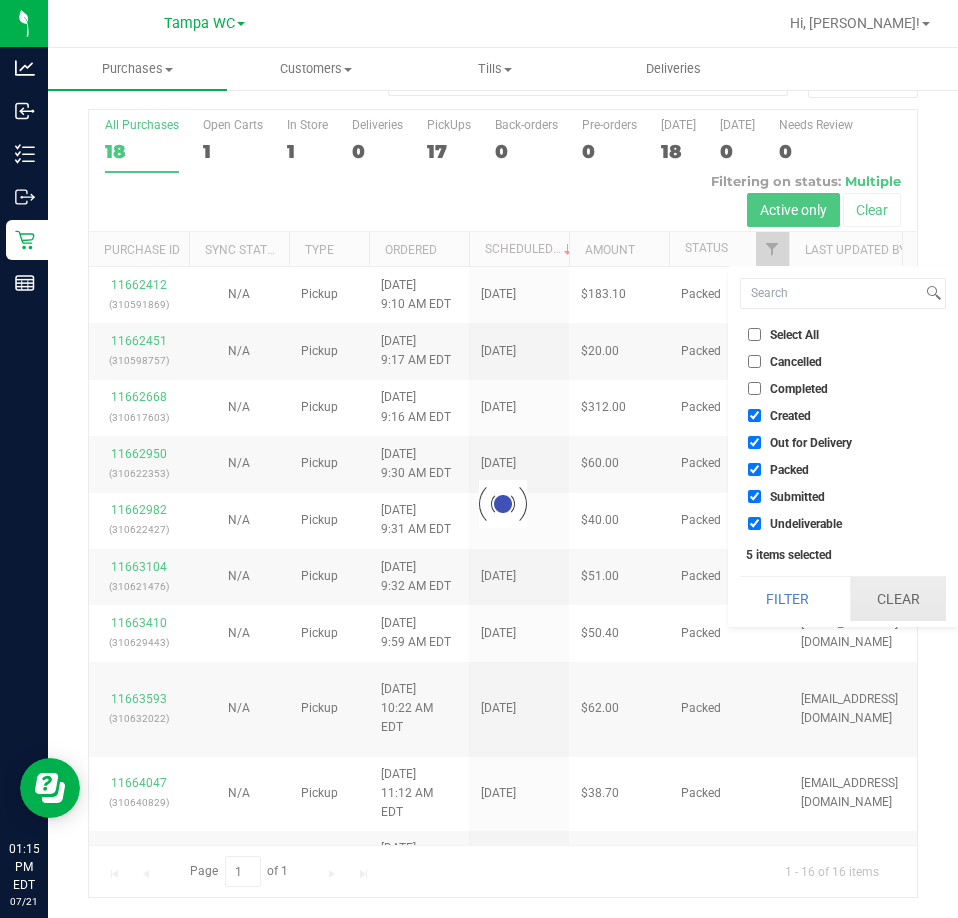checkbox on "true" 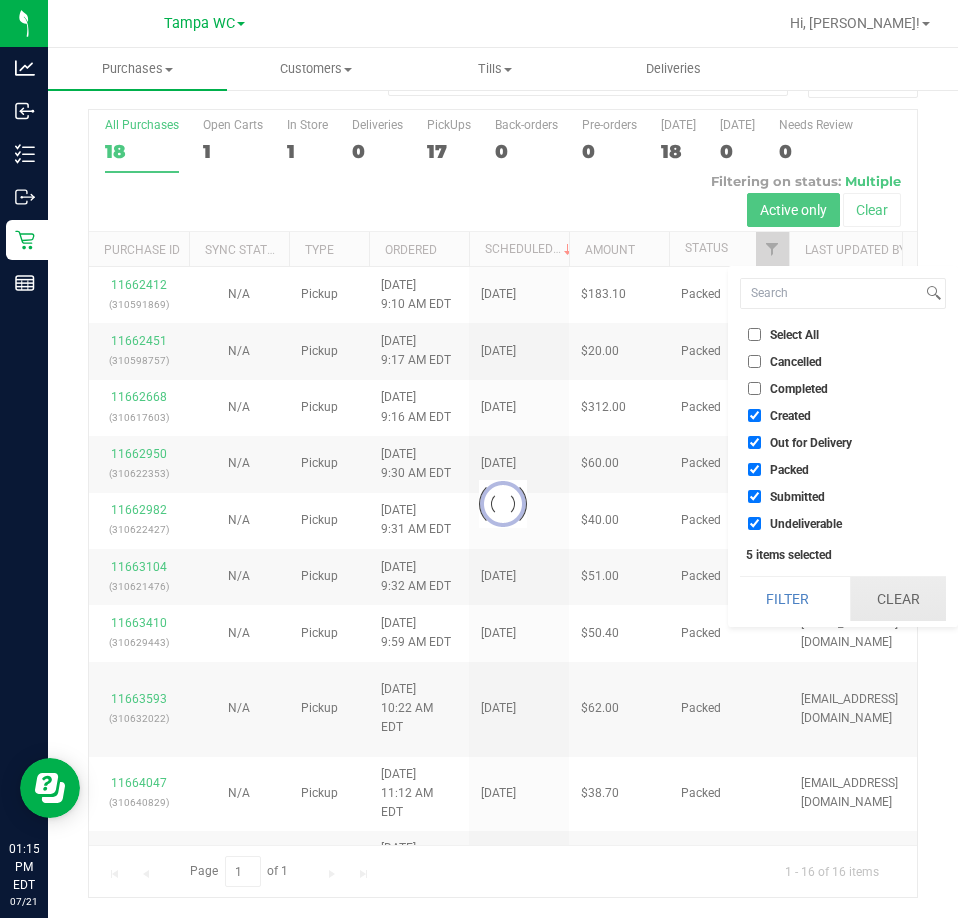 checkbox on "true" 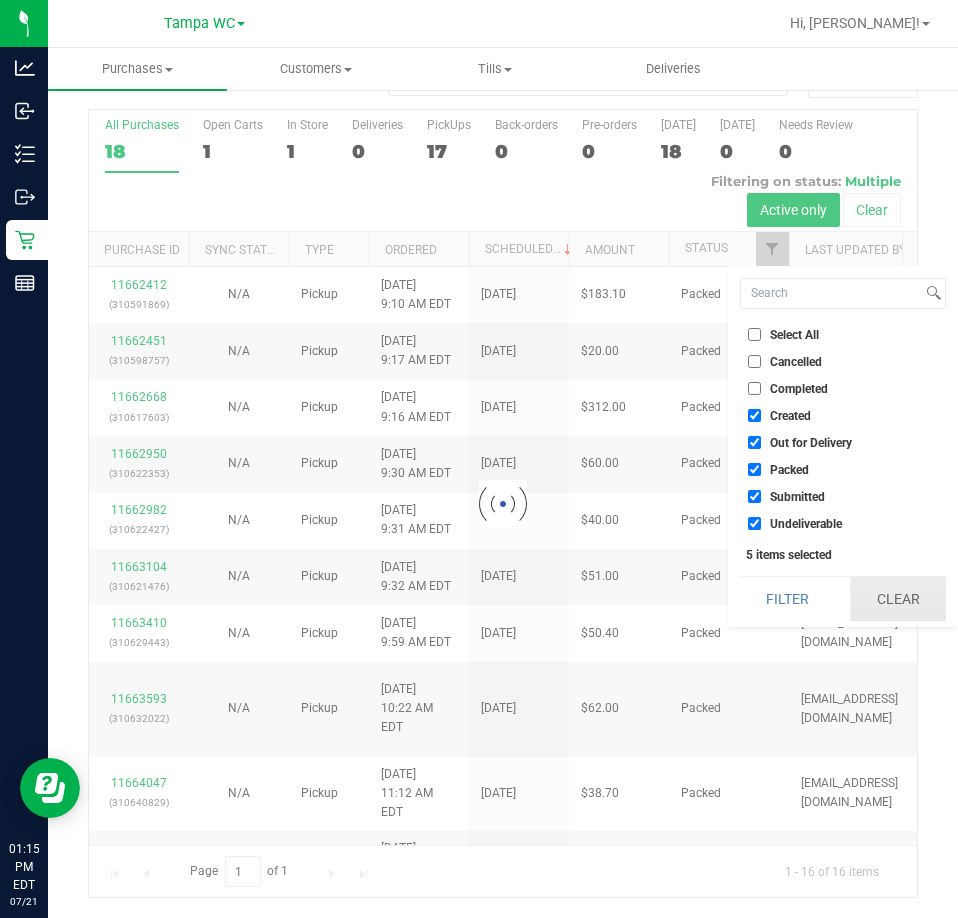 checkbox on "true" 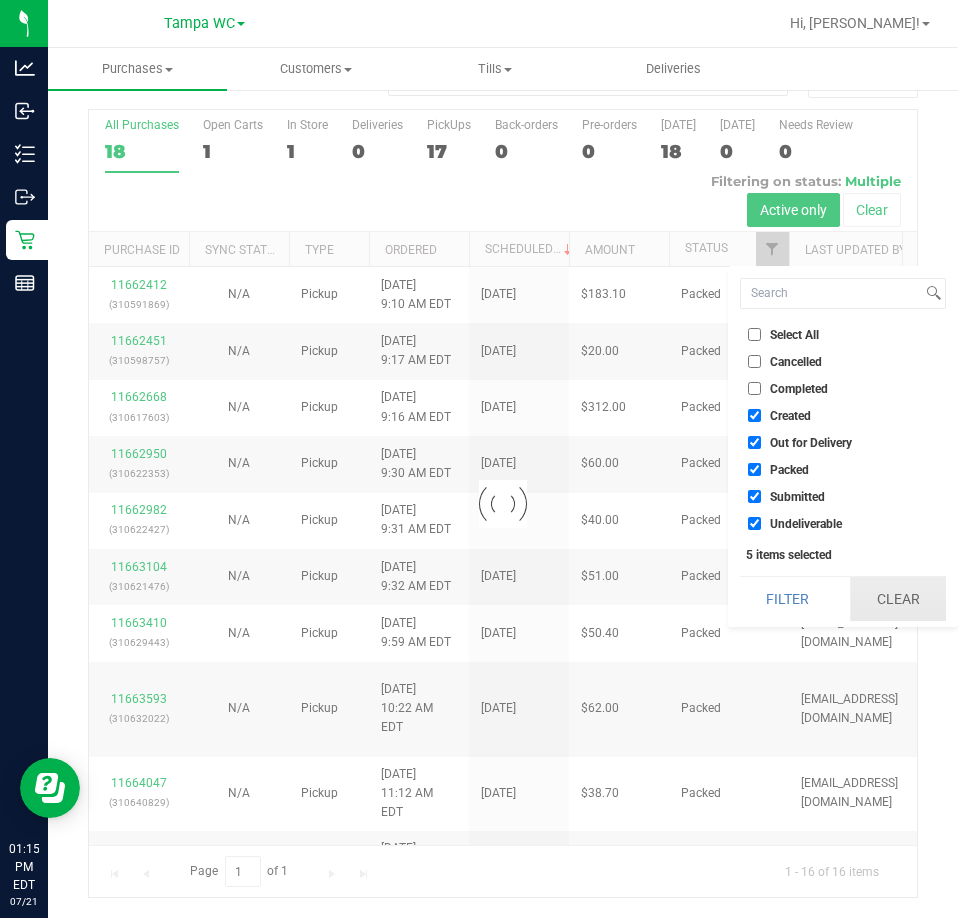checkbox on "true" 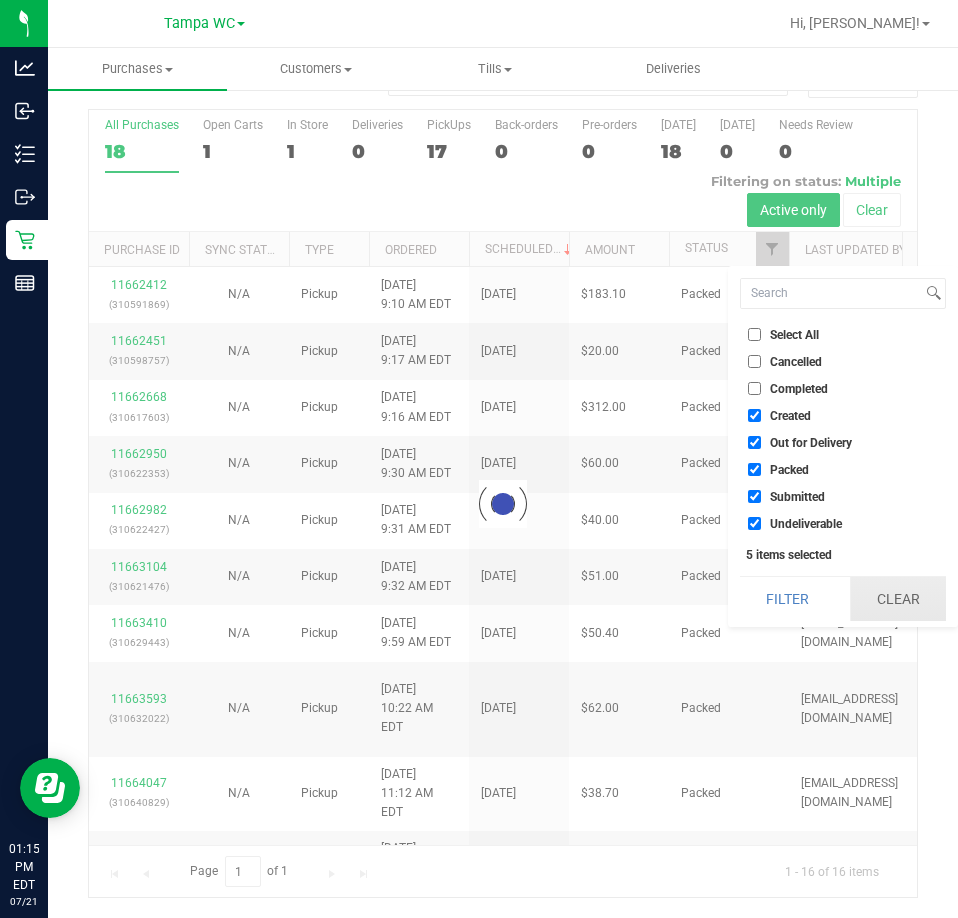 checkbox on "true" 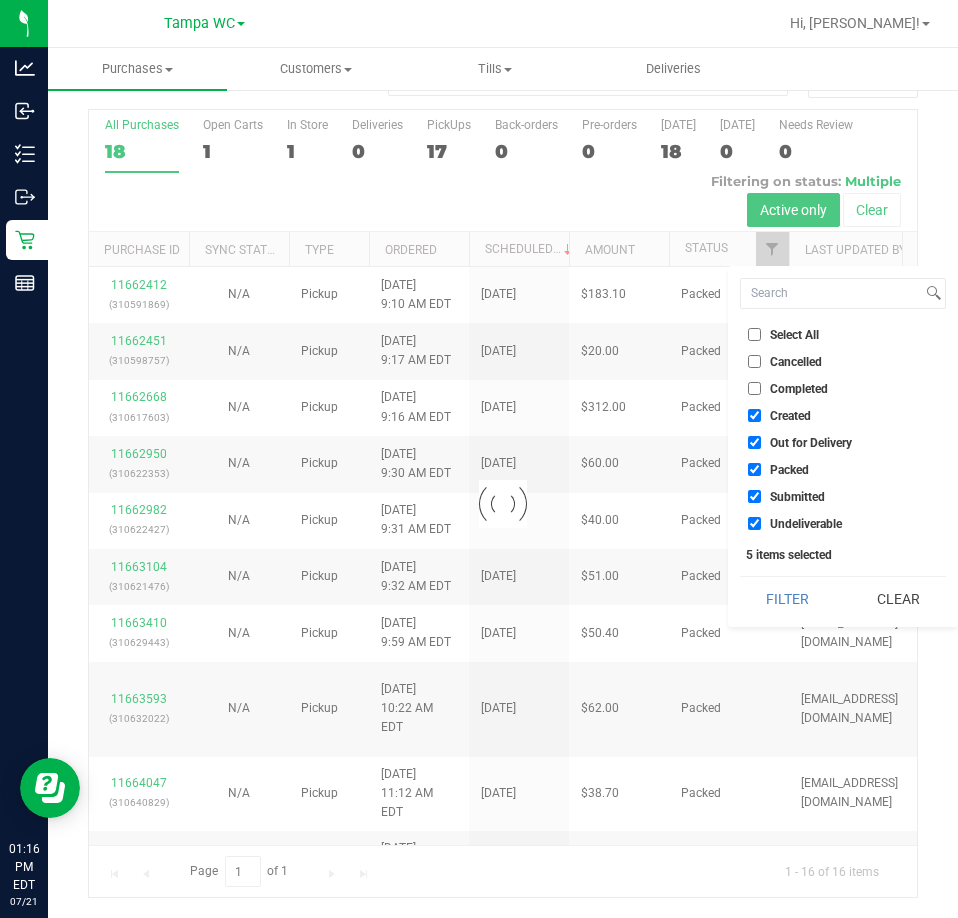 checkbox on "true" 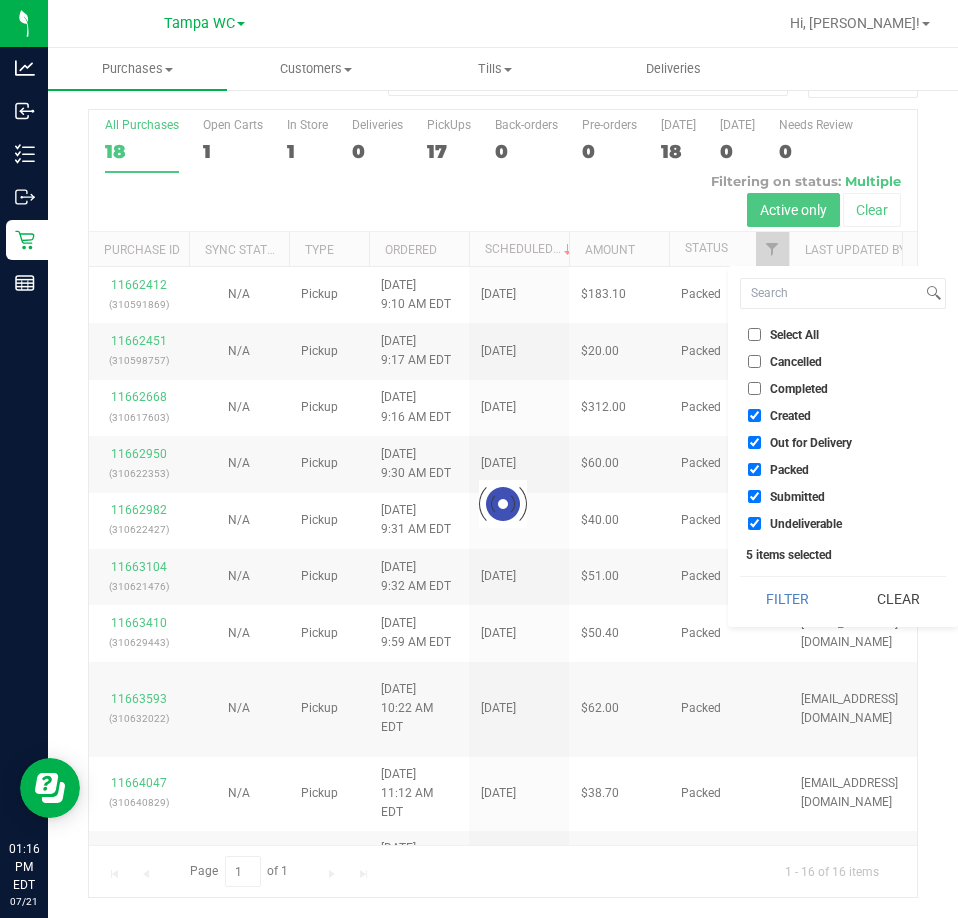 checkbox on "true" 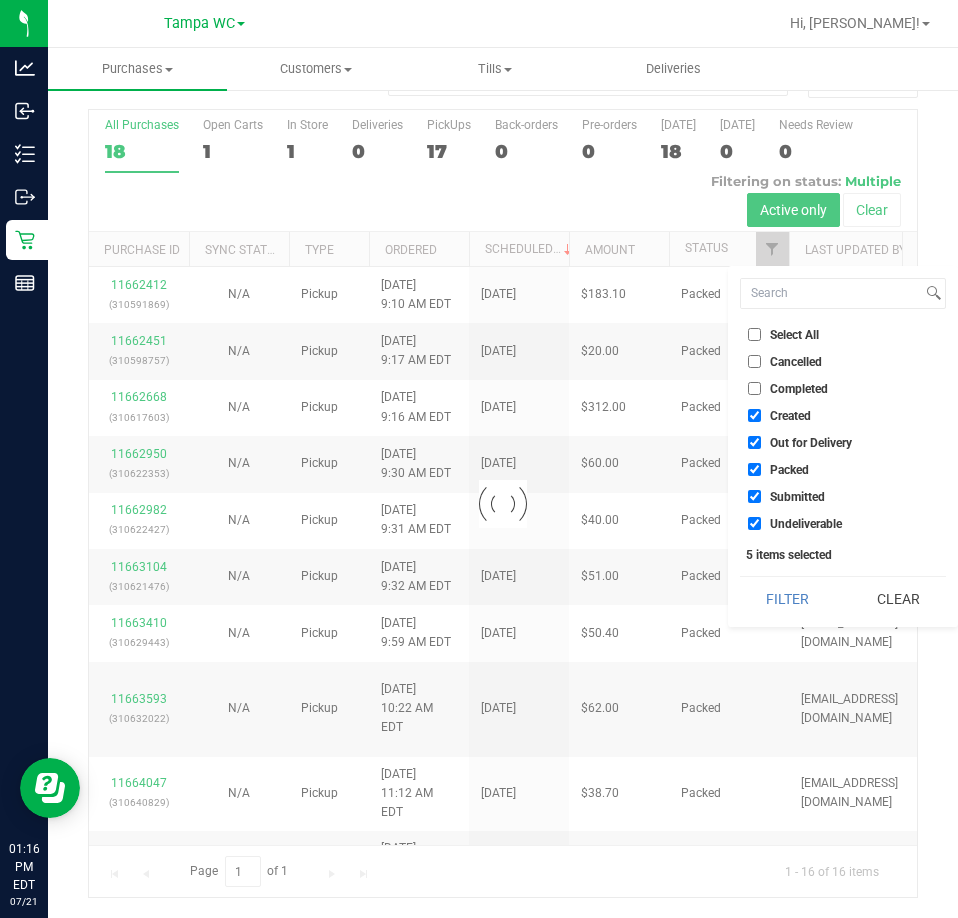 checkbox on "true" 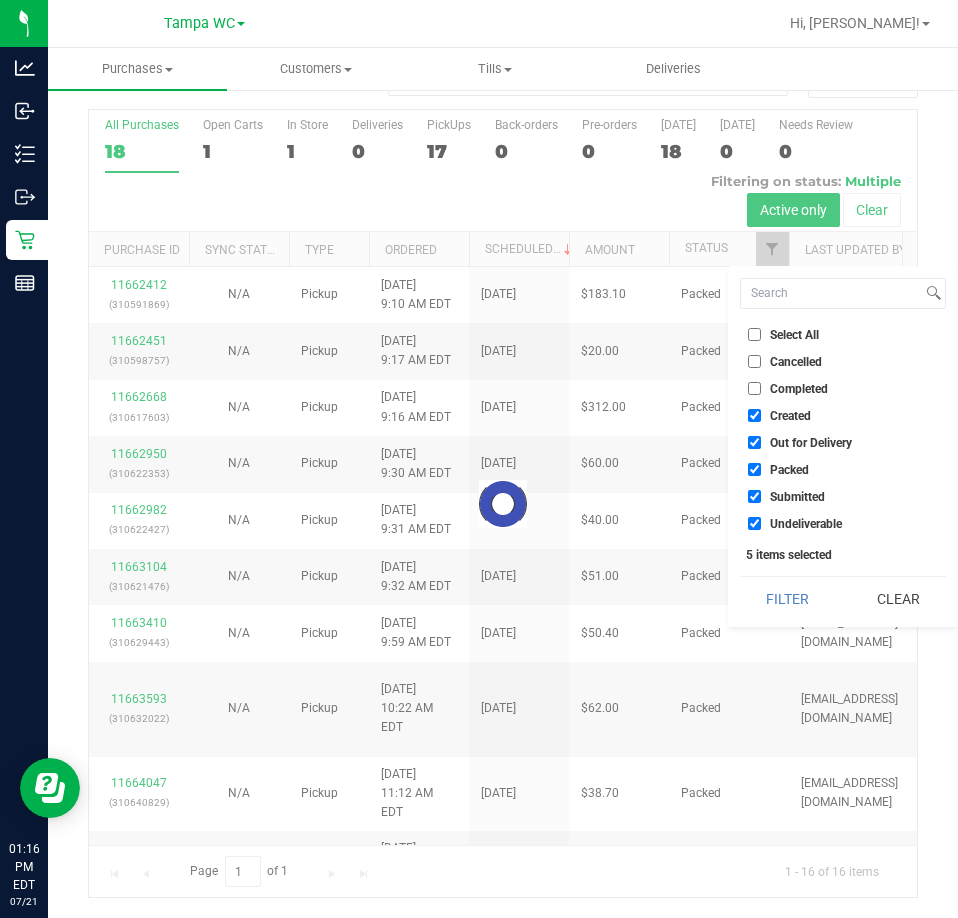 checkbox on "true" 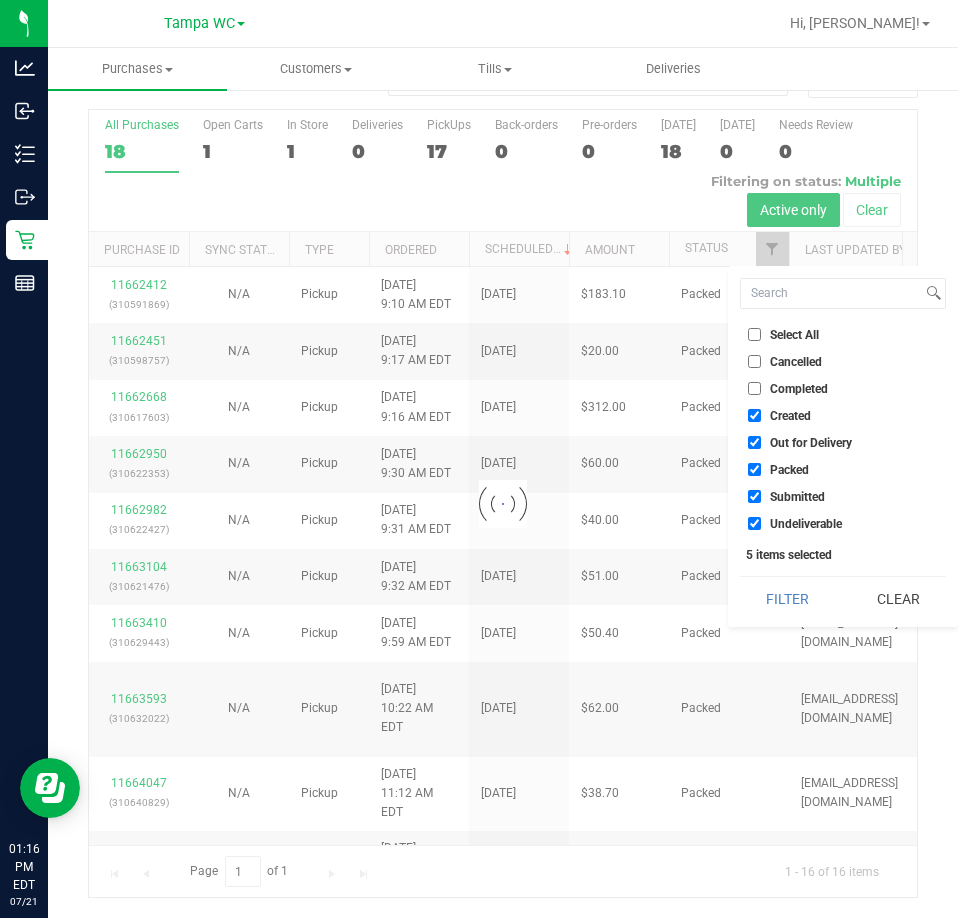 checkbox on "true" 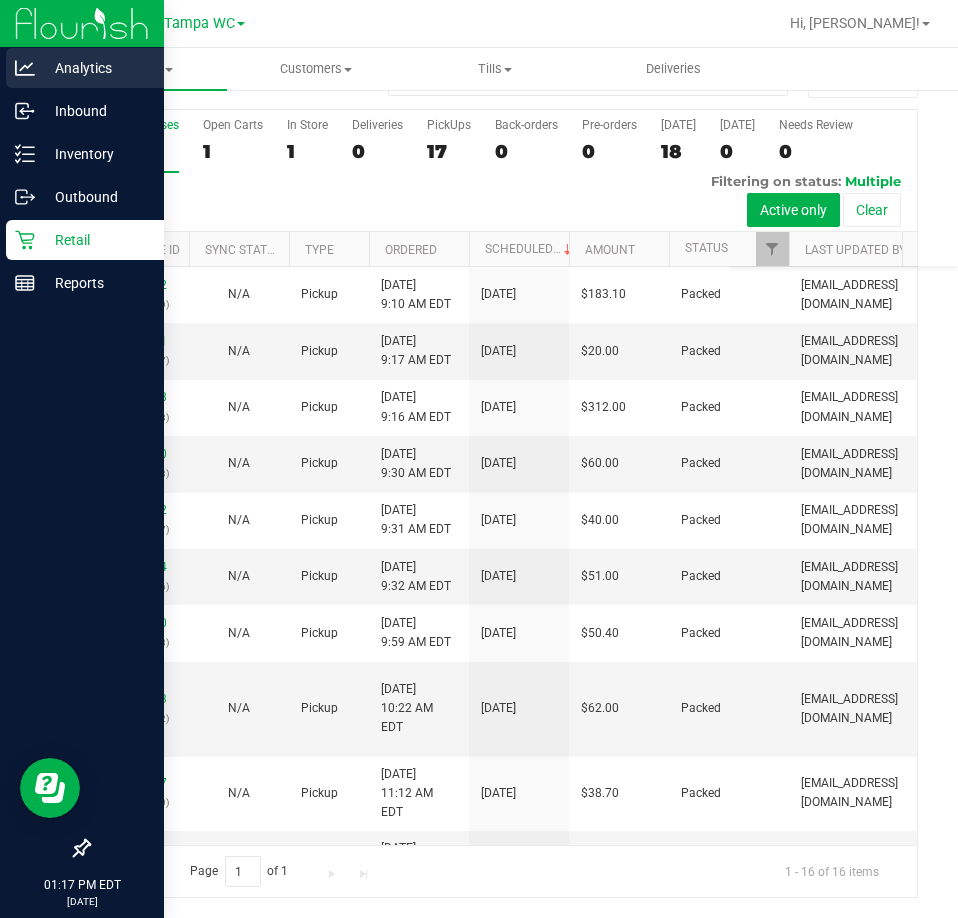 click on "Analytics" at bounding box center (95, 68) 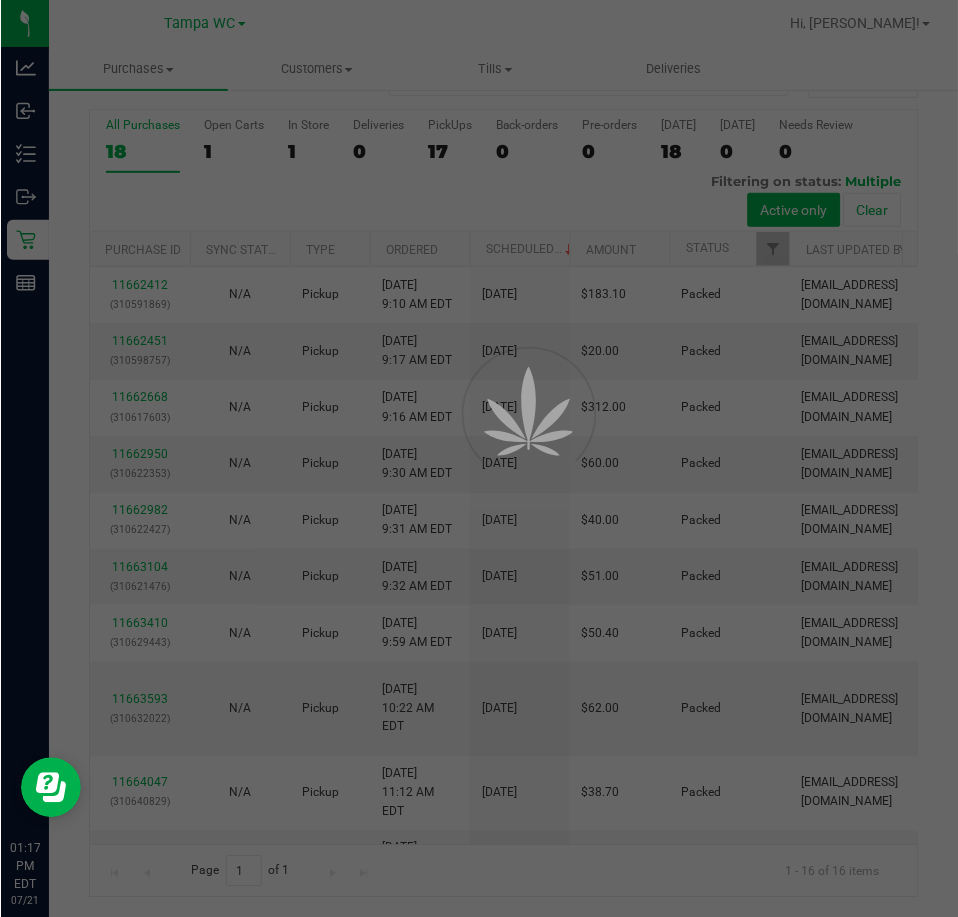 scroll, scrollTop: 0, scrollLeft: 0, axis: both 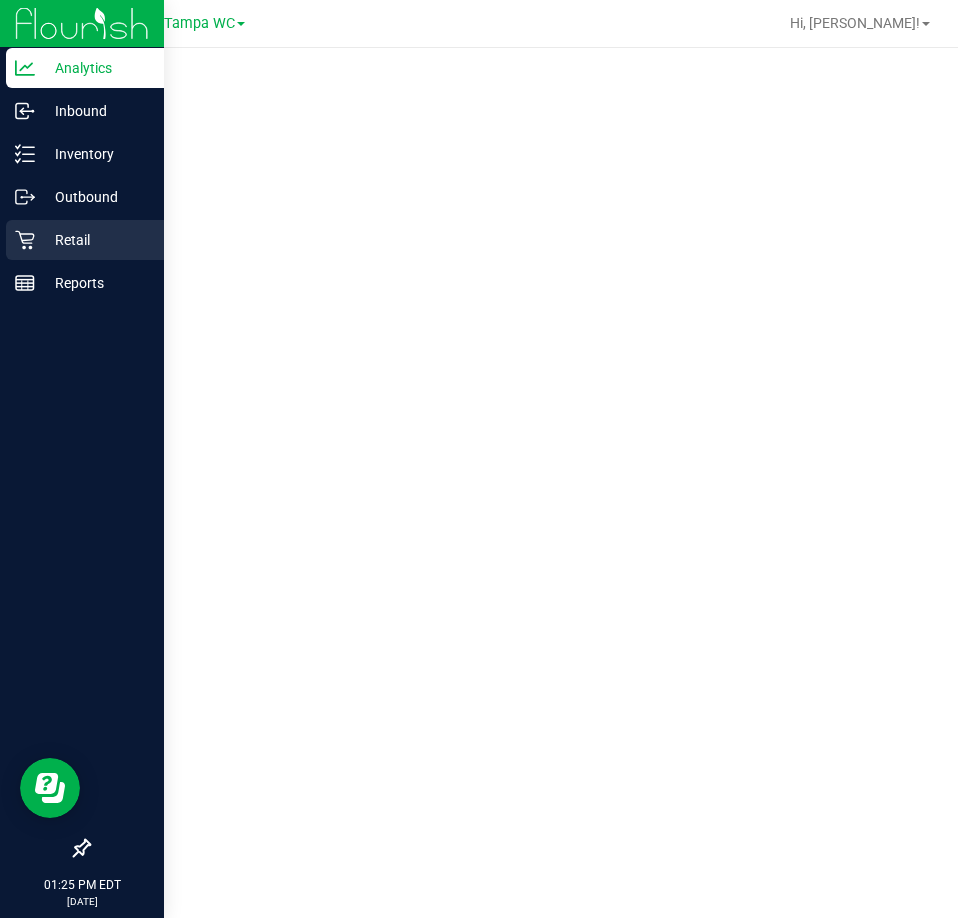 click 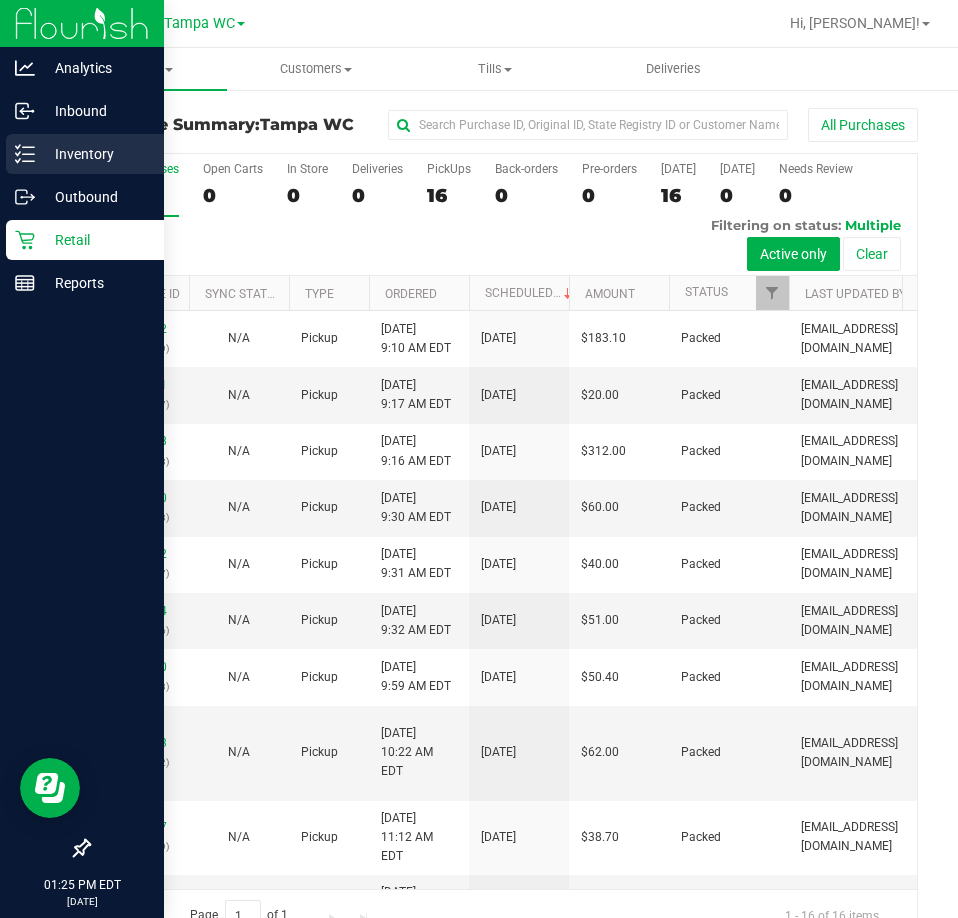 click on "Inventory" at bounding box center (95, 154) 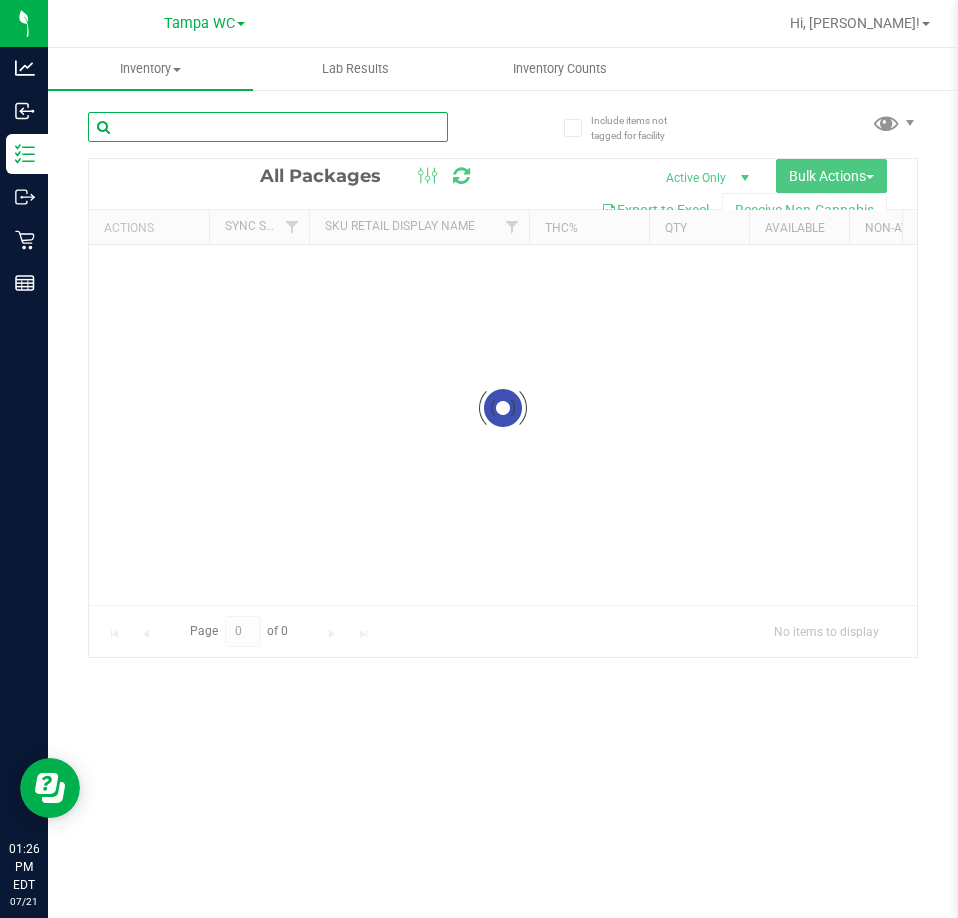 click at bounding box center [268, 127] 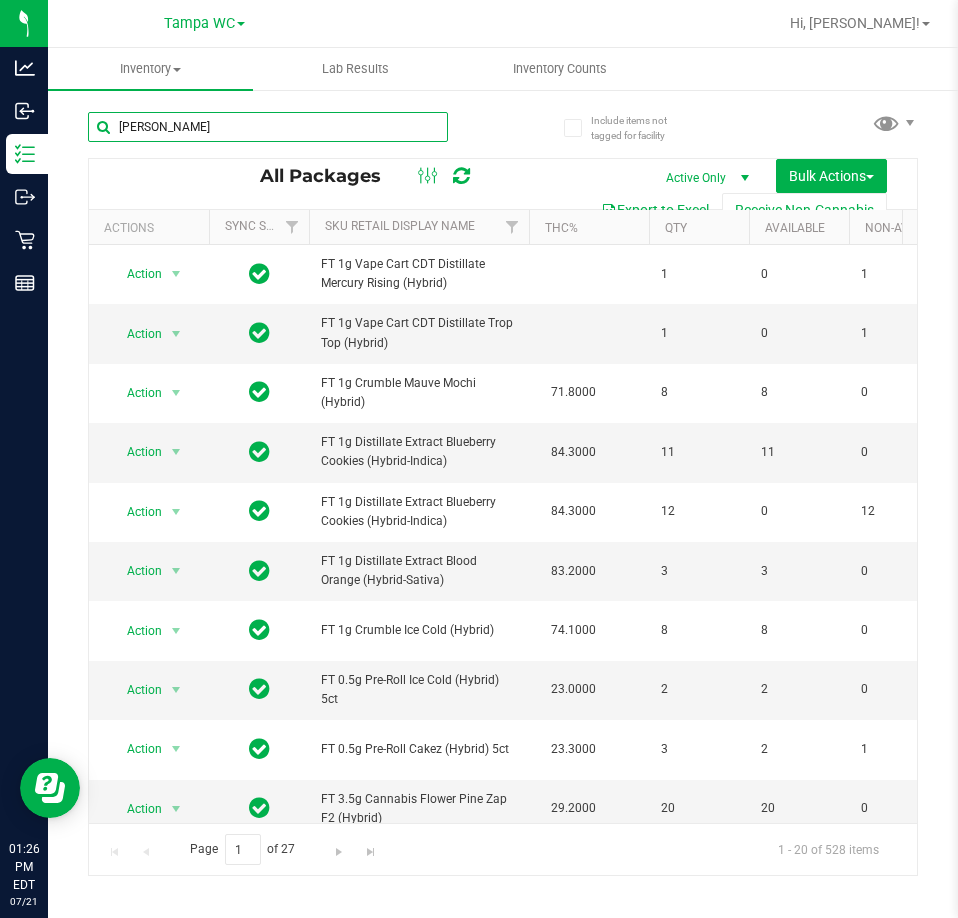 type on "Jacob" 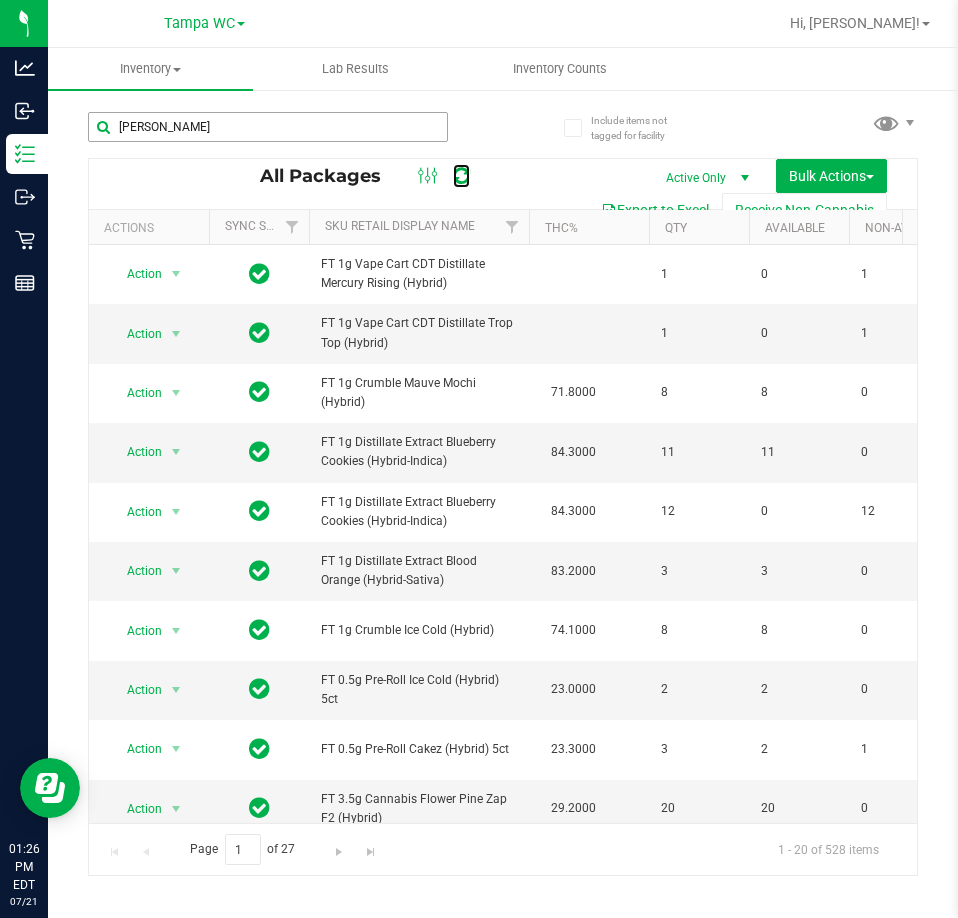 click at bounding box center (461, 176) 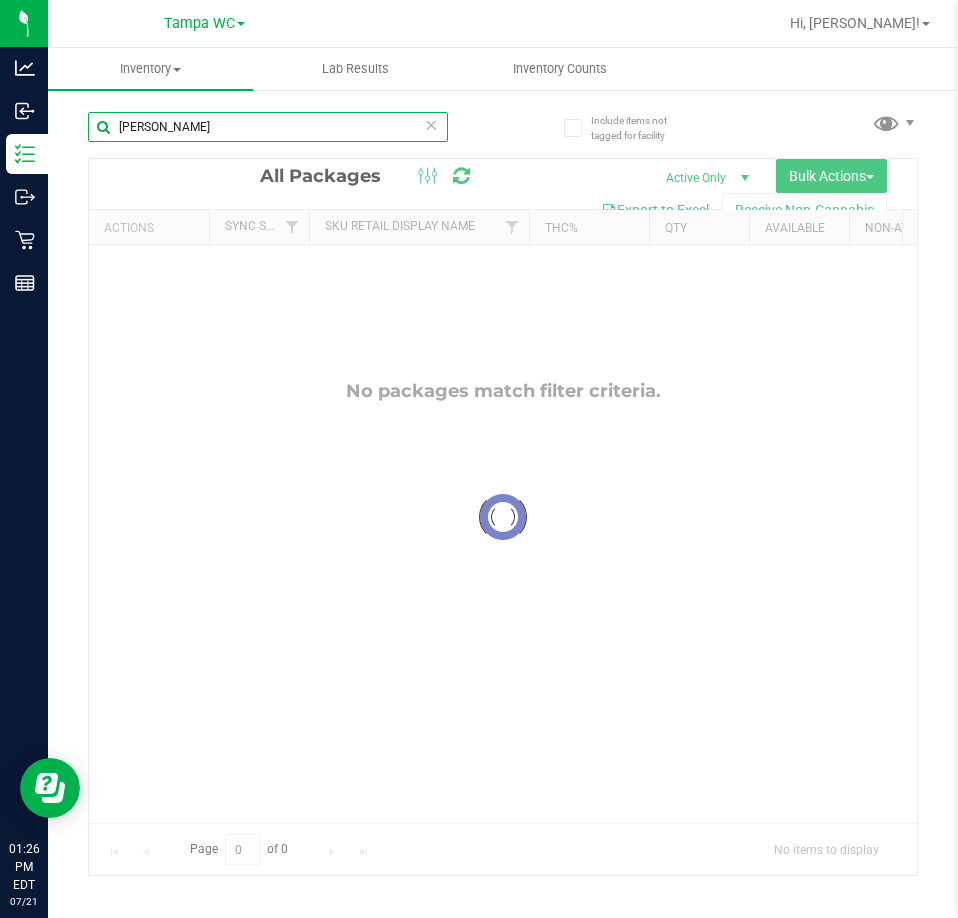 click on "Analytics Inbound Inventory Outbound Retail Reports 01:26 PM EDT 07/21/2025  07/21   Tampa WC   Hi, Jalen!
Inventory
All packages
All inventory
Waste log
Create inventory
Lab Results
Inventory Counts" at bounding box center (479, 459) 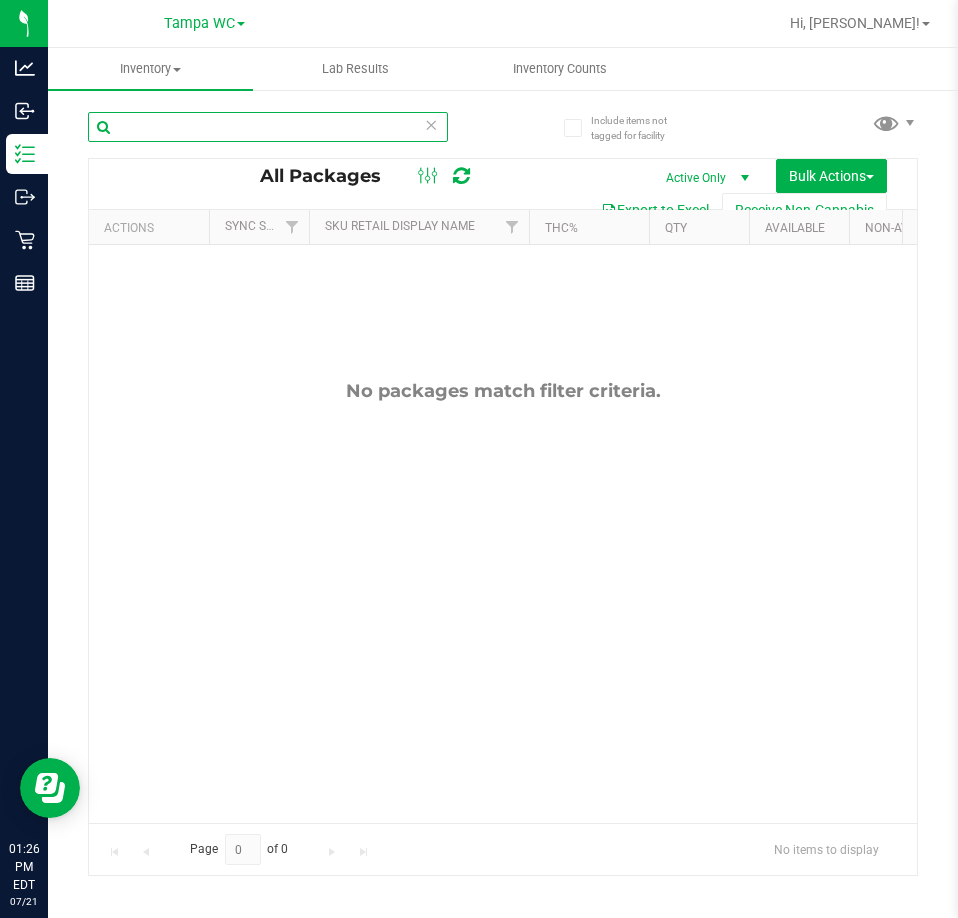 type 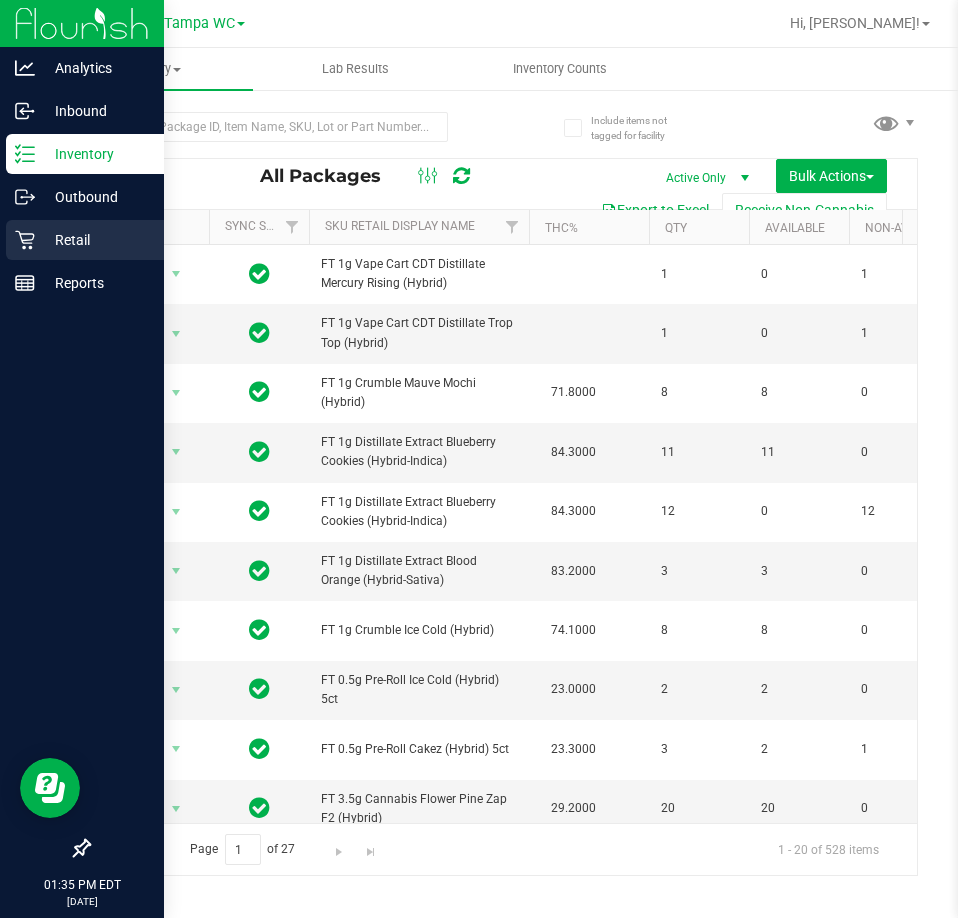 click on "Retail" at bounding box center (95, 240) 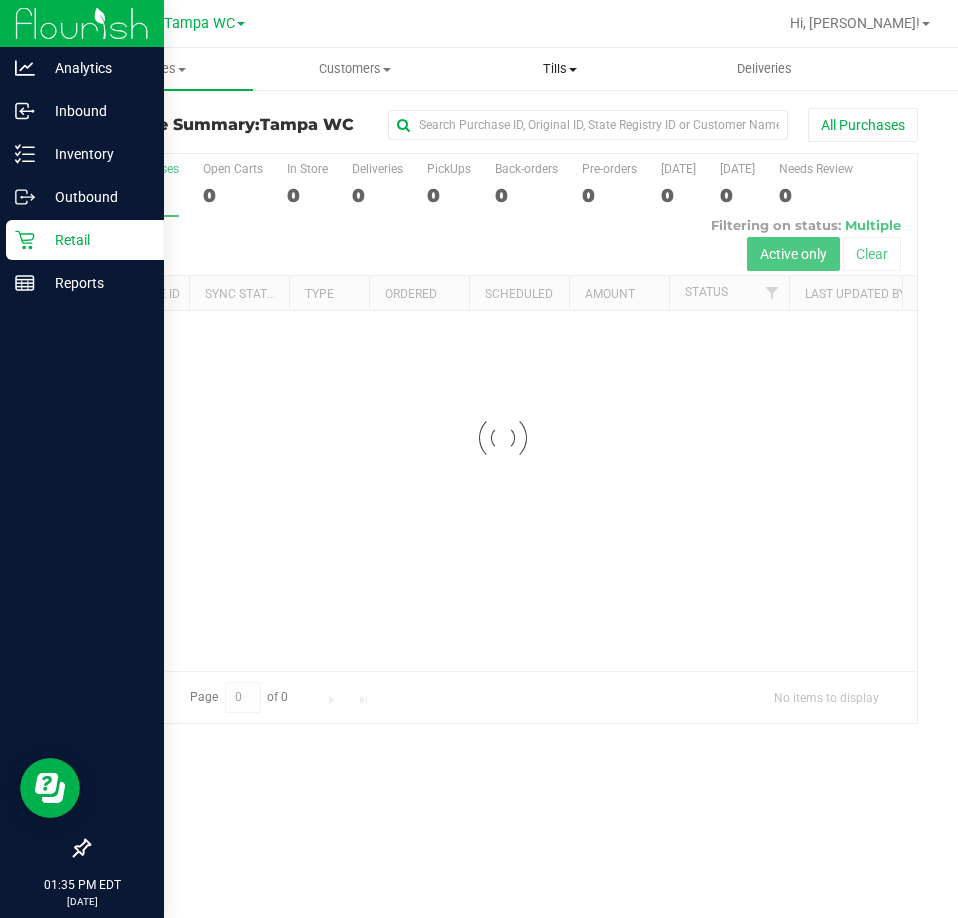 click at bounding box center [573, 70] 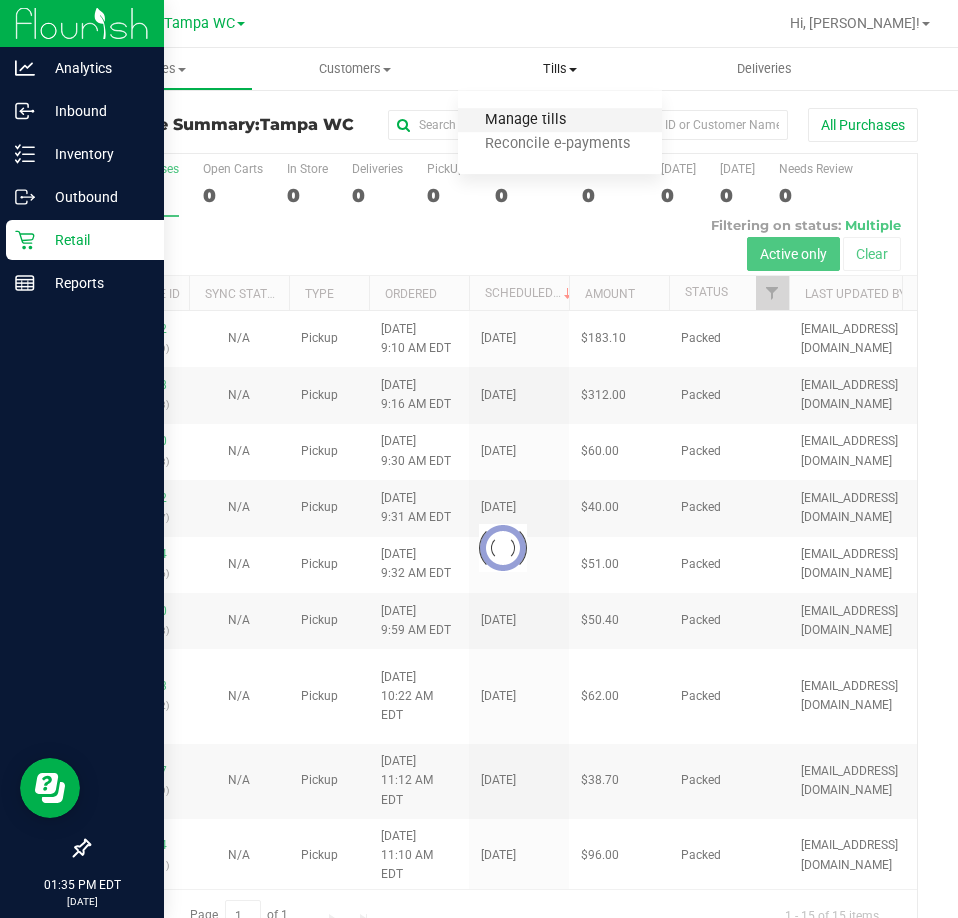 click on "Manage tills" at bounding box center [525, 120] 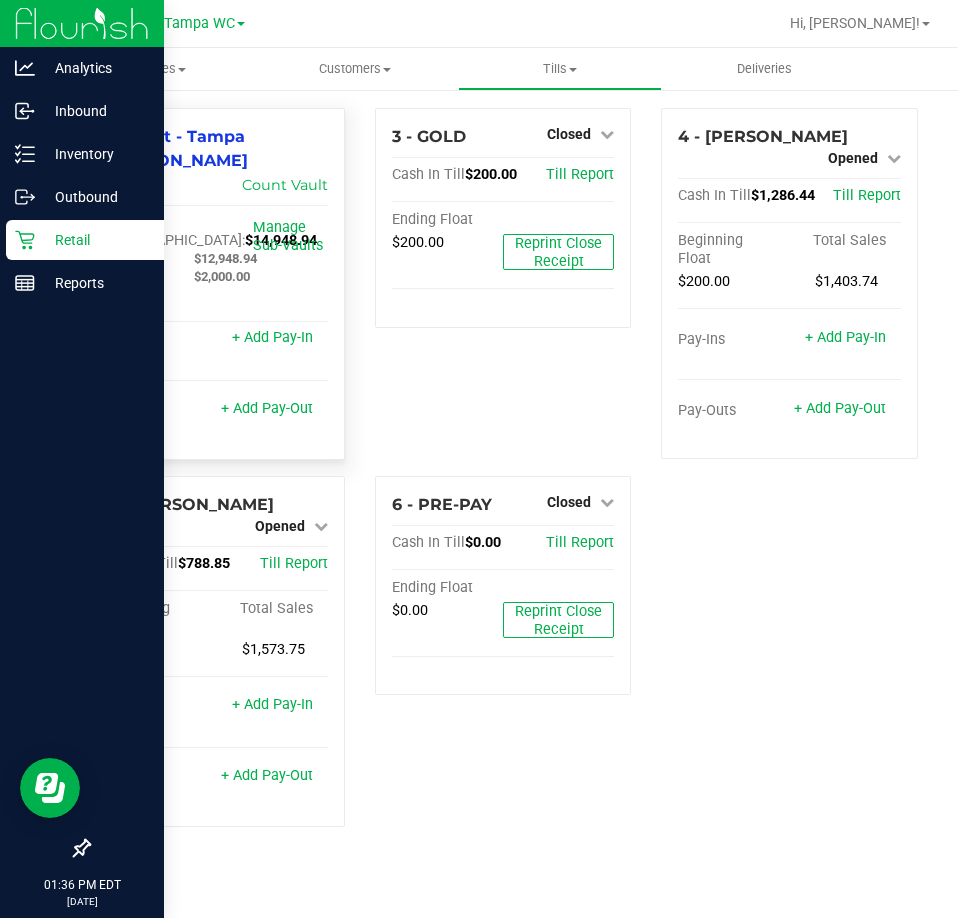 click on "$12,948.94" at bounding box center (225, 258) 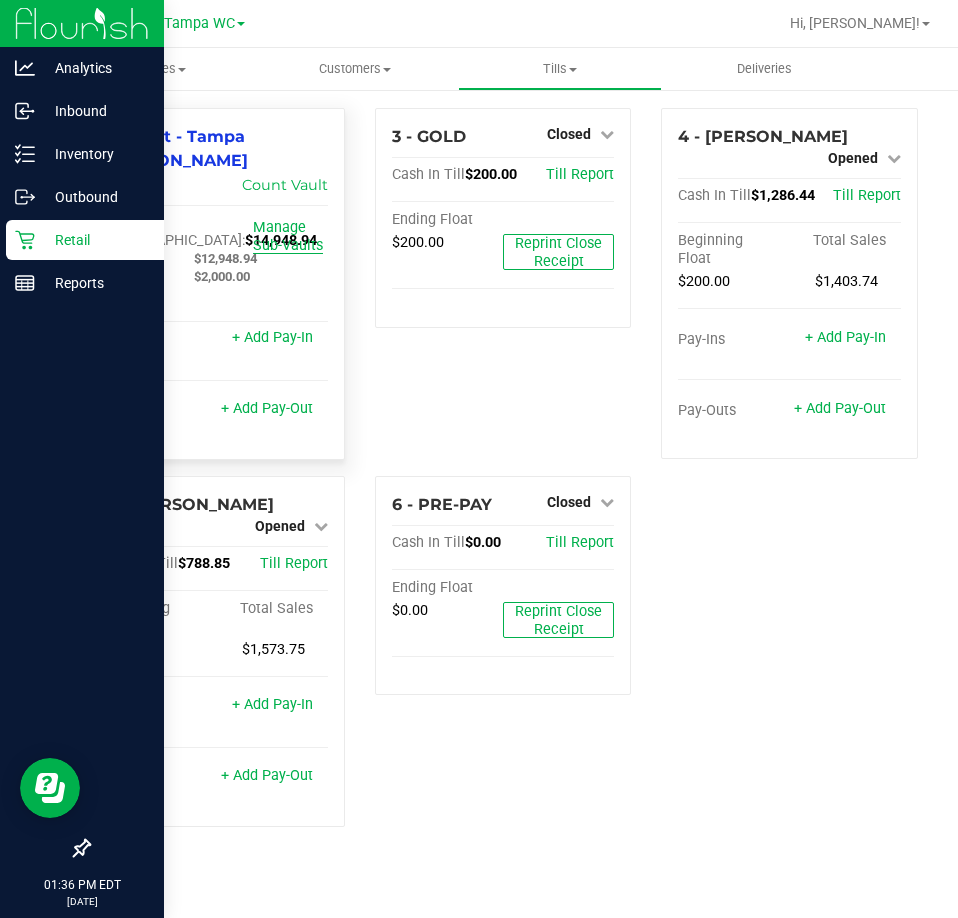 copy on "12,948.94" 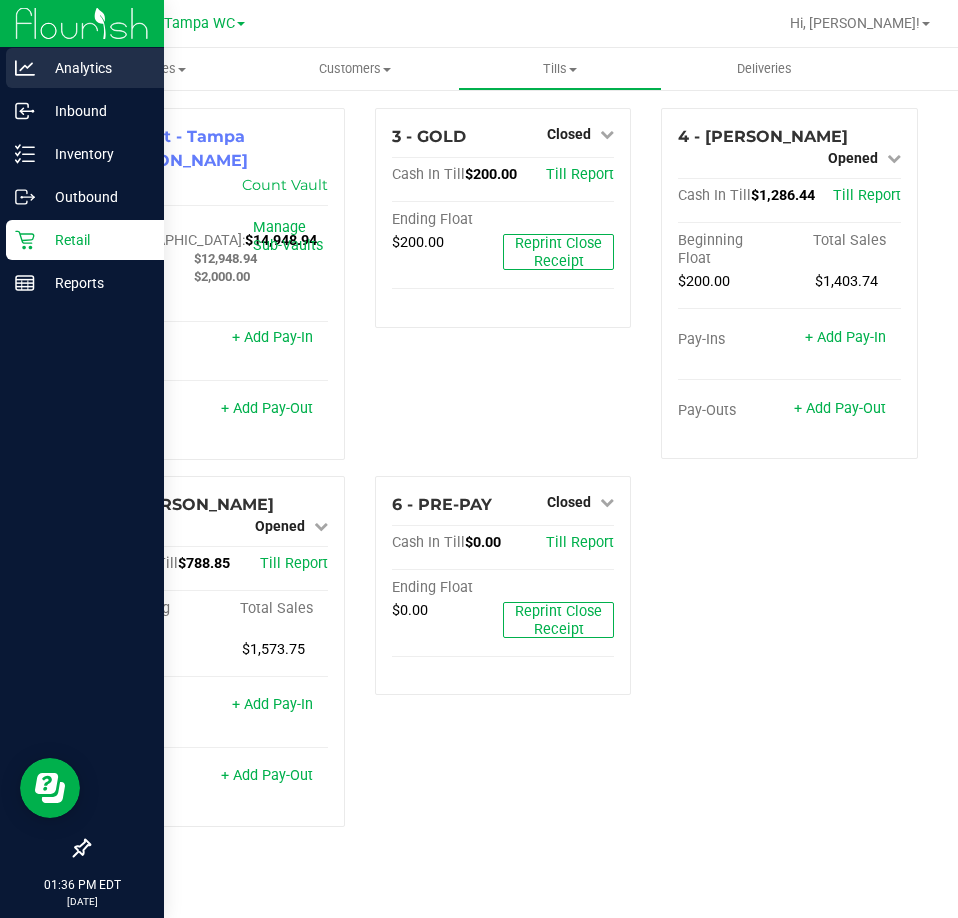 click on "Analytics" at bounding box center (95, 68) 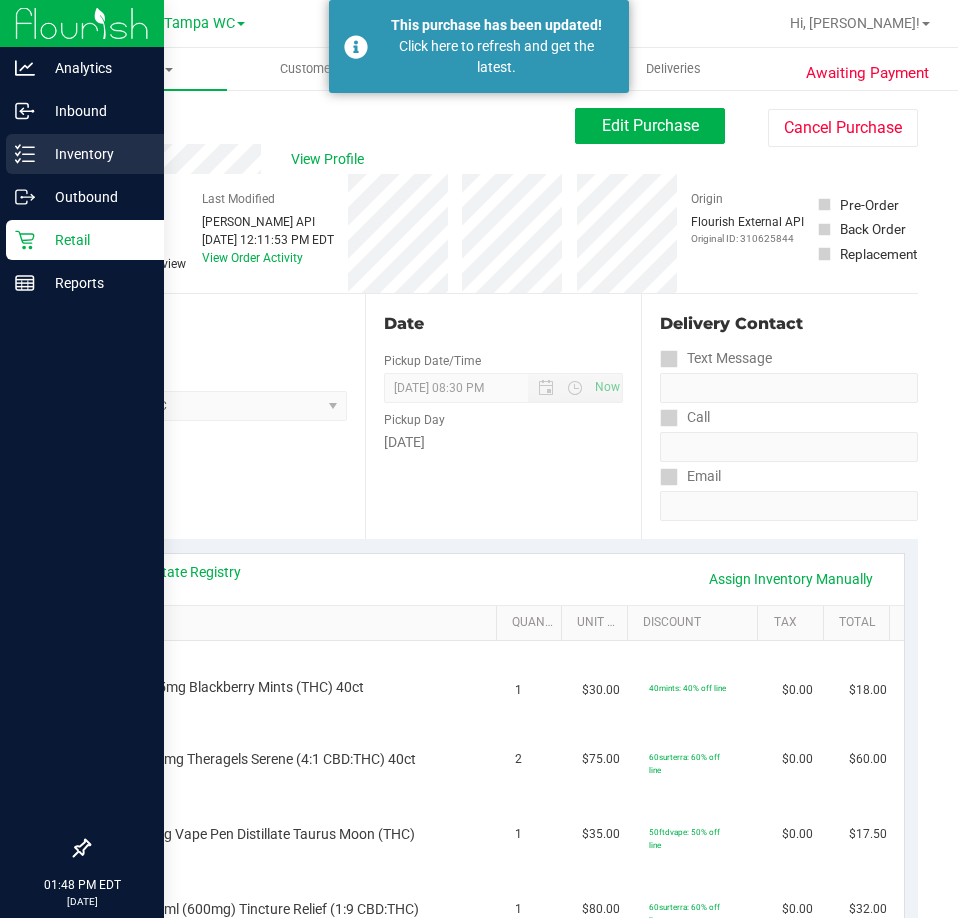 scroll, scrollTop: 0, scrollLeft: 0, axis: both 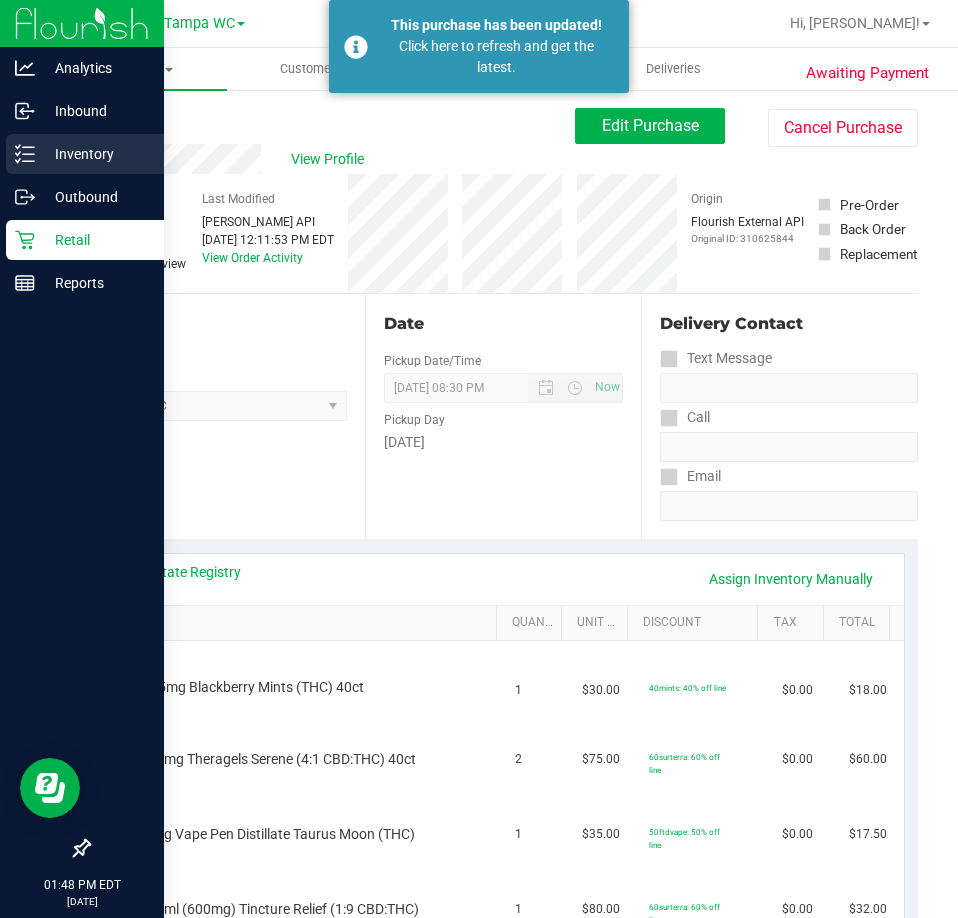 drag, startPoint x: 25, startPoint y: 160, endPoint x: 57, endPoint y: 157, distance: 32.140316 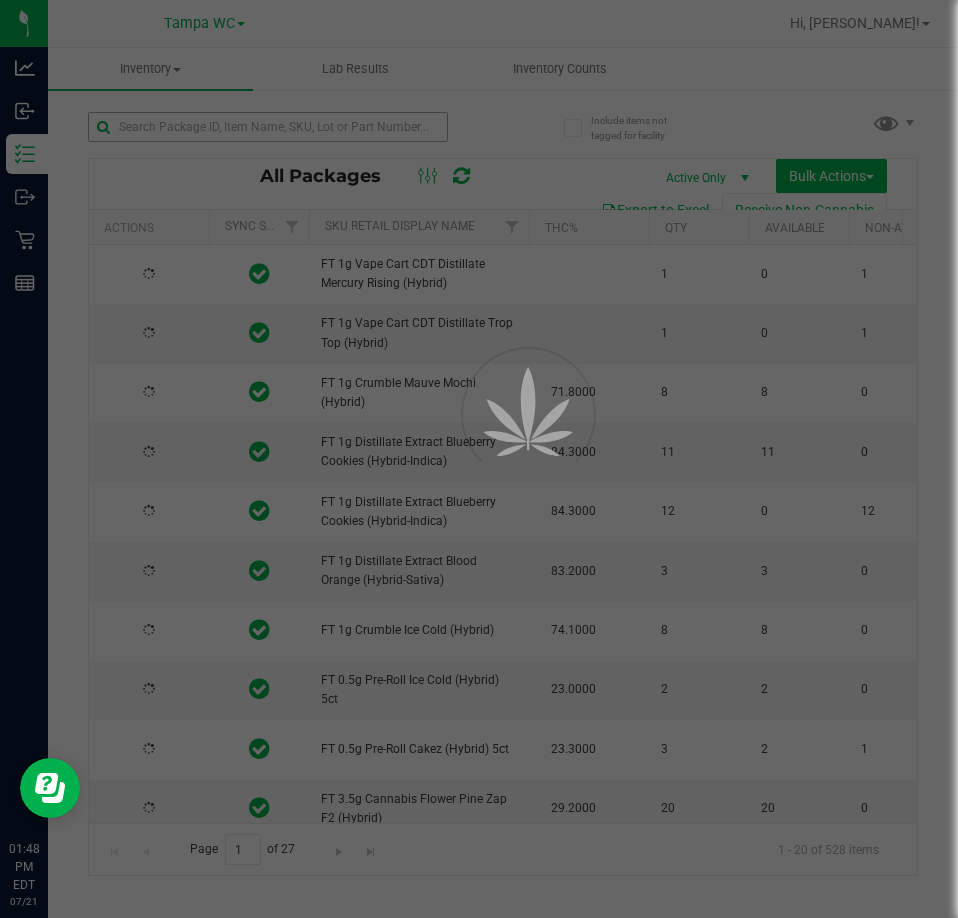 click at bounding box center (479, 459) 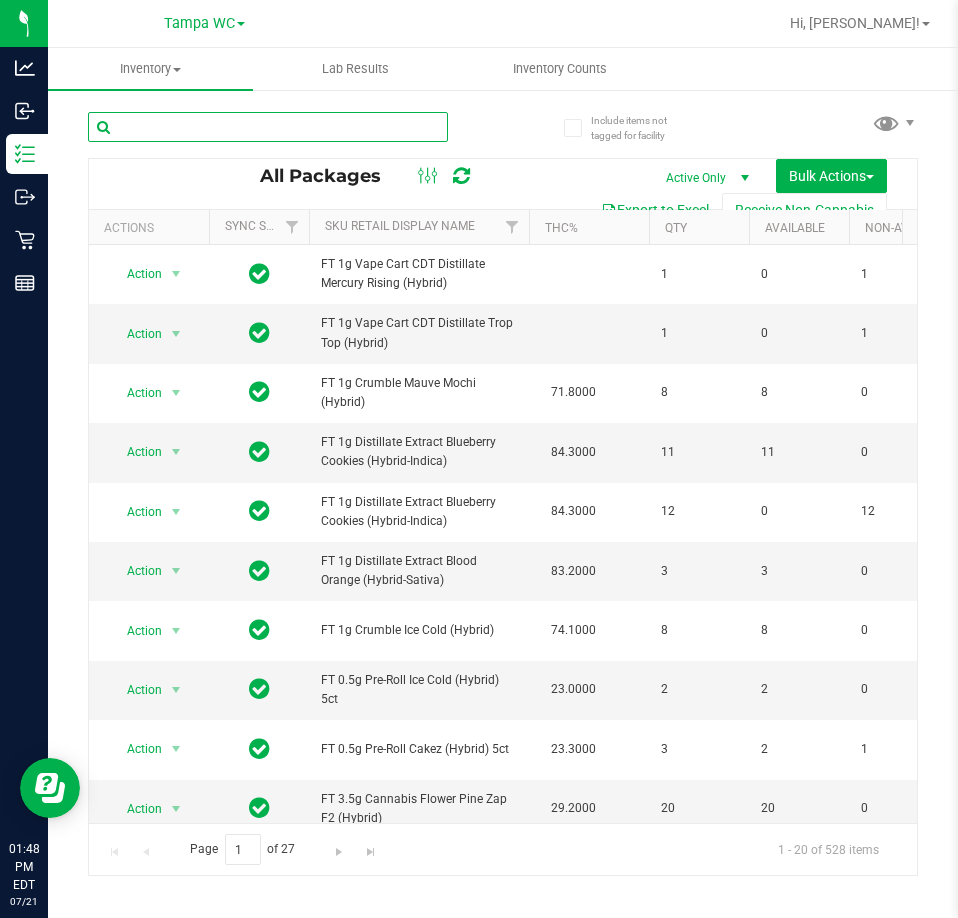 click at bounding box center (268, 127) 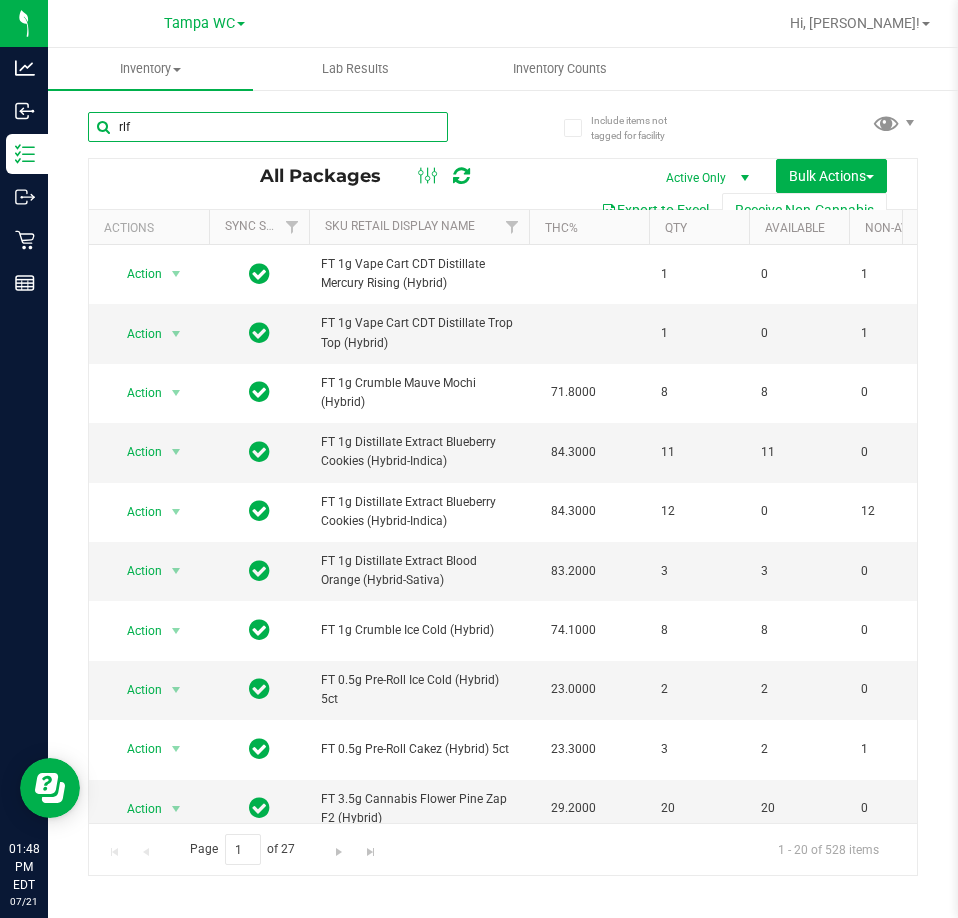type on "rlf" 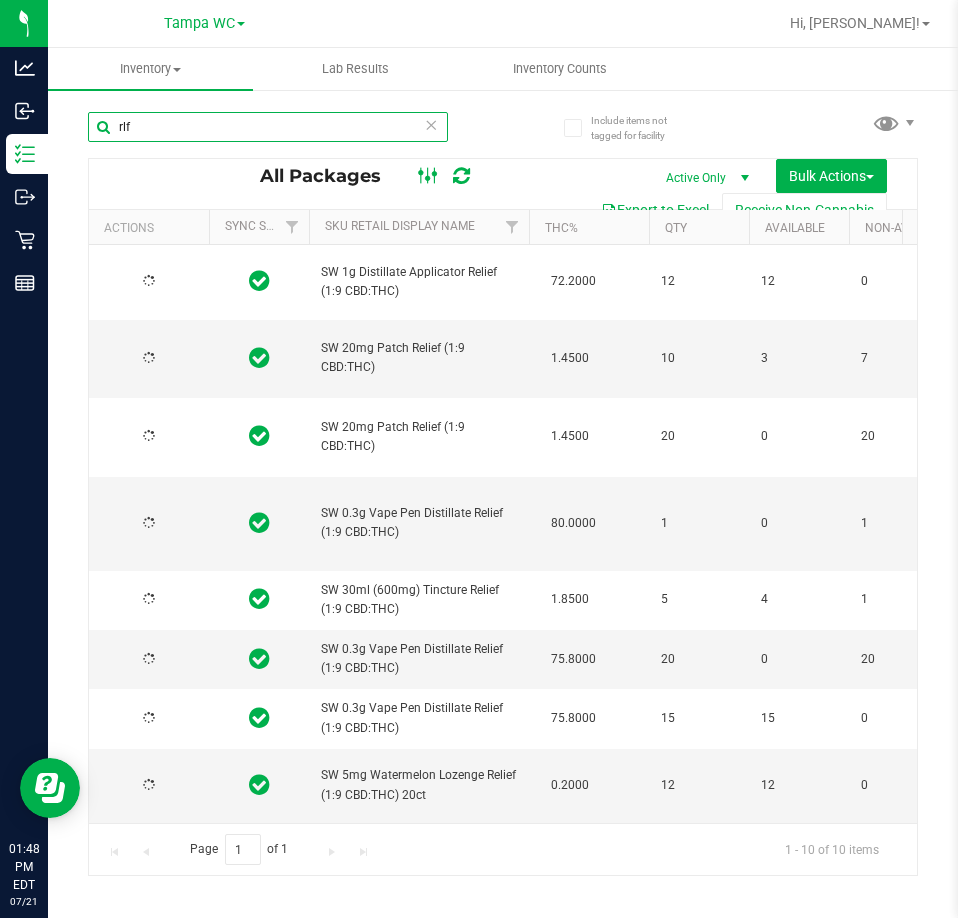 type on "2025-11-29" 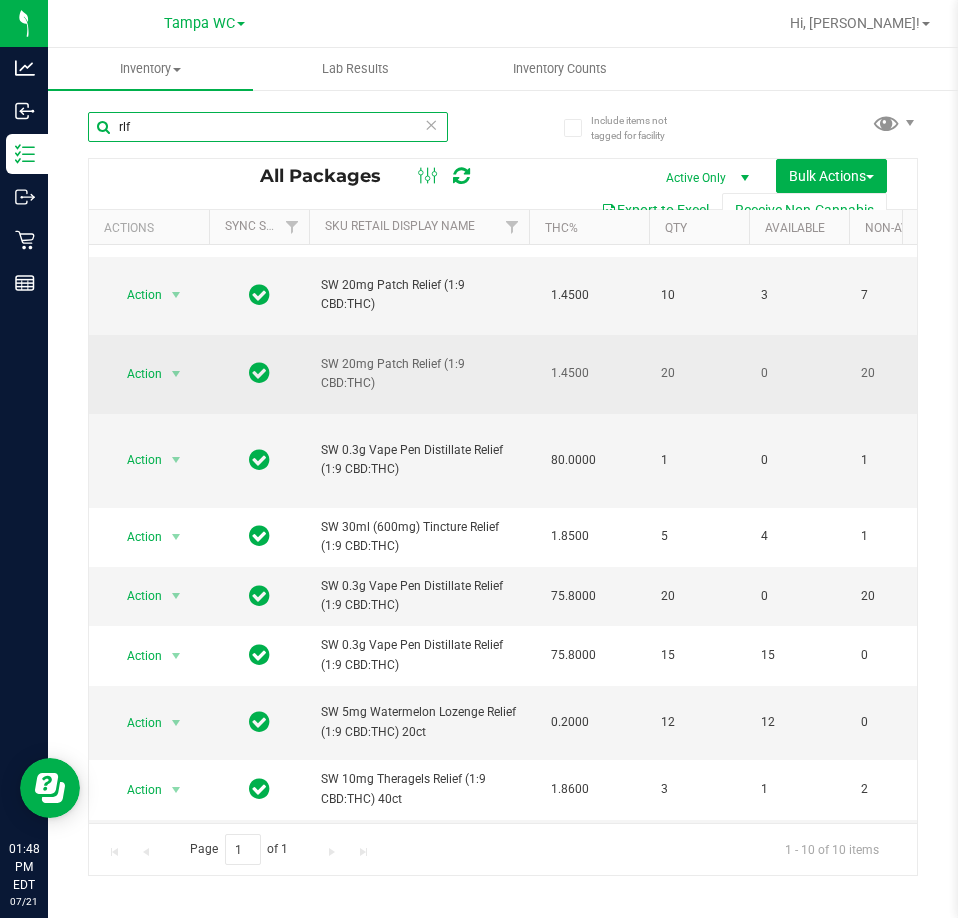 scroll, scrollTop: 95, scrollLeft: 0, axis: vertical 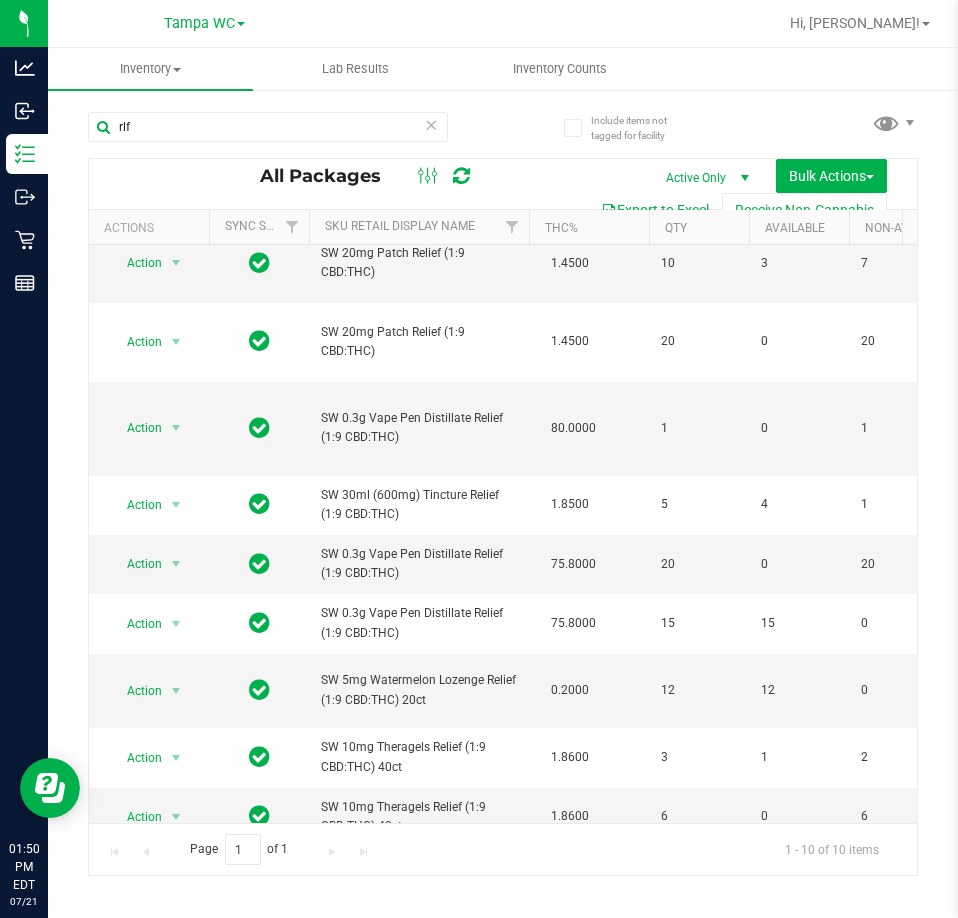 drag, startPoint x: 286, startPoint y: 707, endPoint x: 427, endPoint y: 127, distance: 596.89276 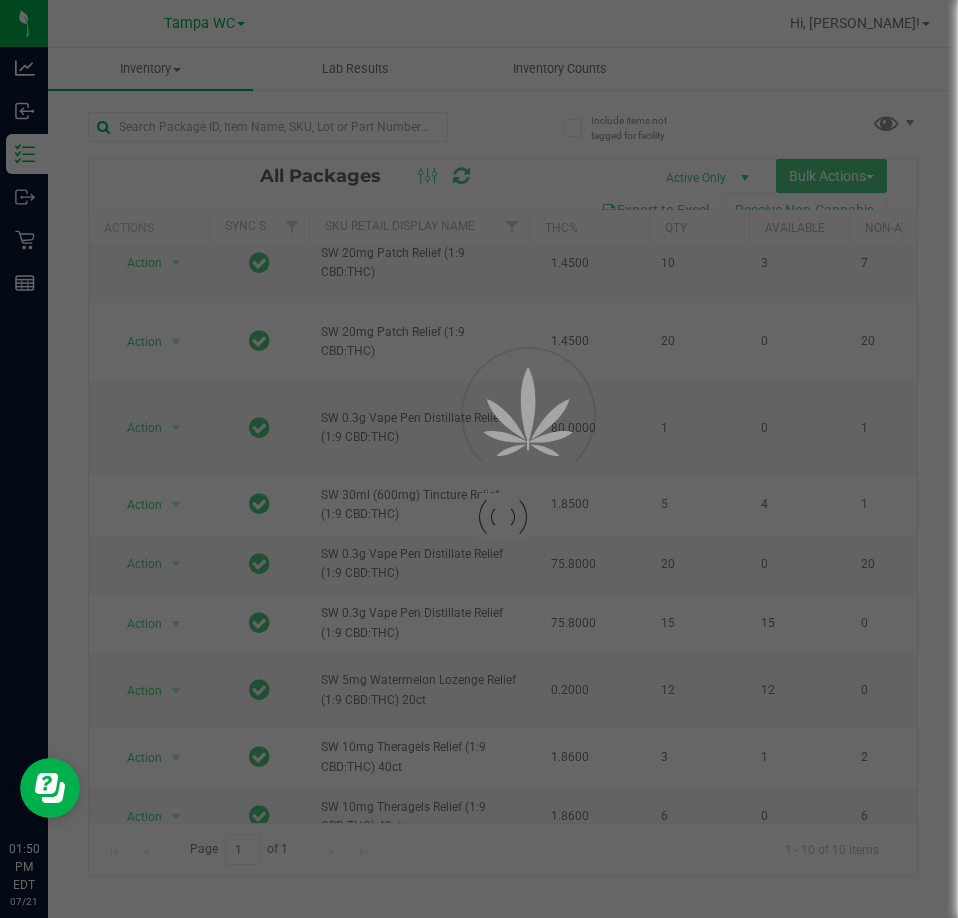 click at bounding box center [479, 459] 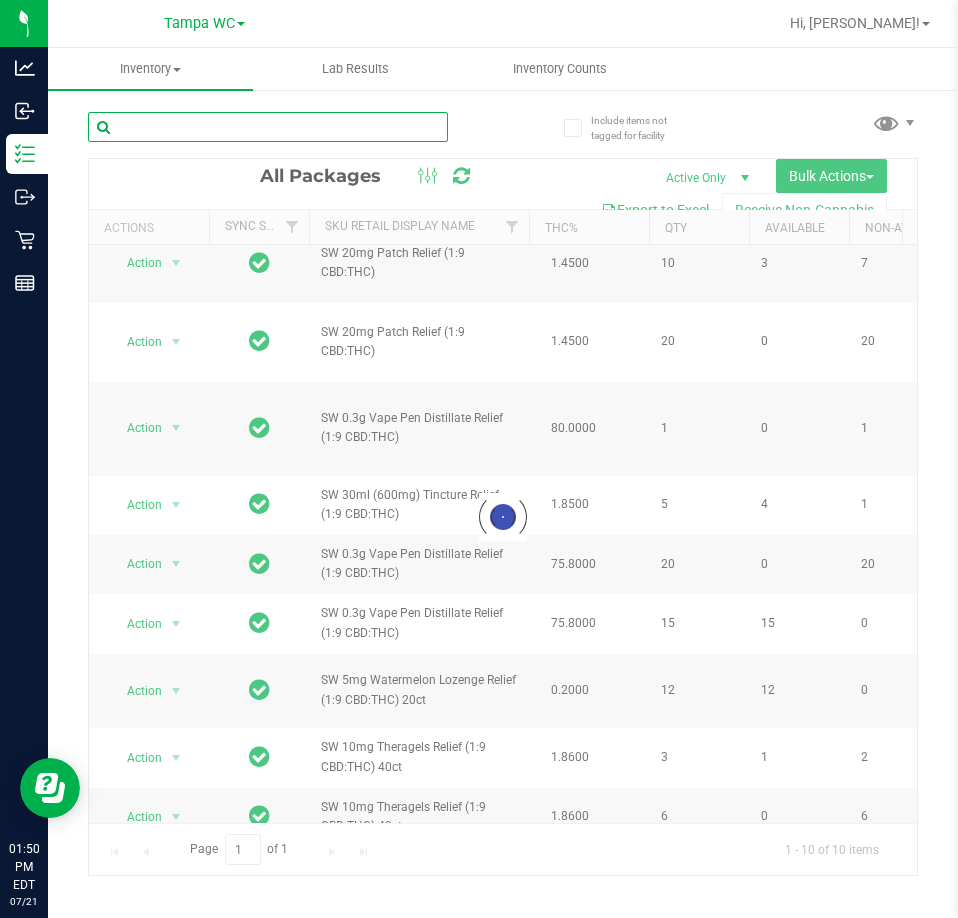 drag, startPoint x: 382, startPoint y: 136, endPoint x: 353, endPoint y: 135, distance: 29.017237 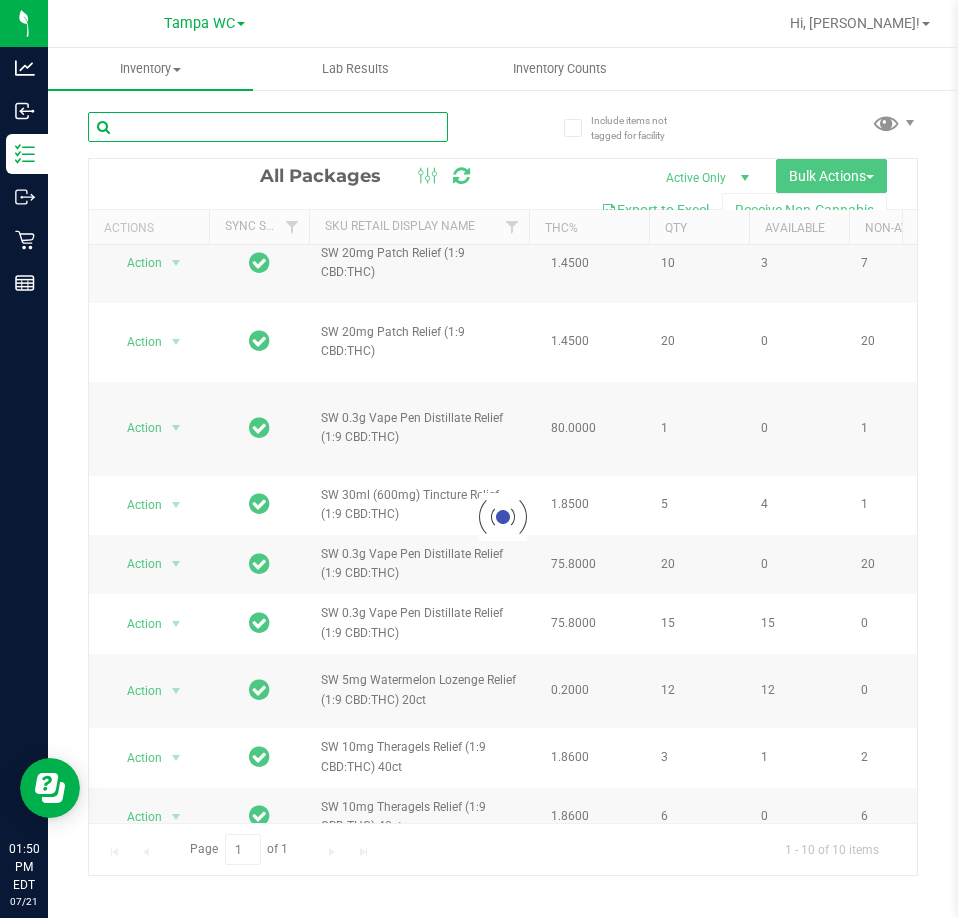 click at bounding box center (268, 127) 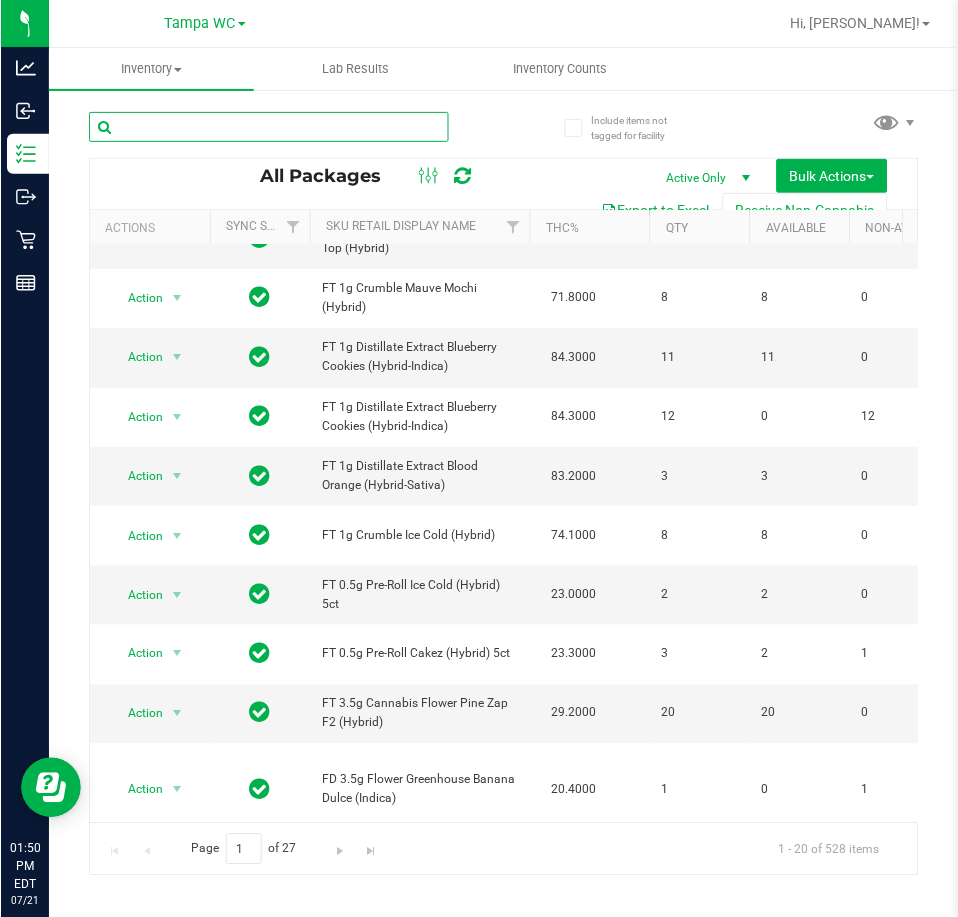 scroll, scrollTop: 0, scrollLeft: 0, axis: both 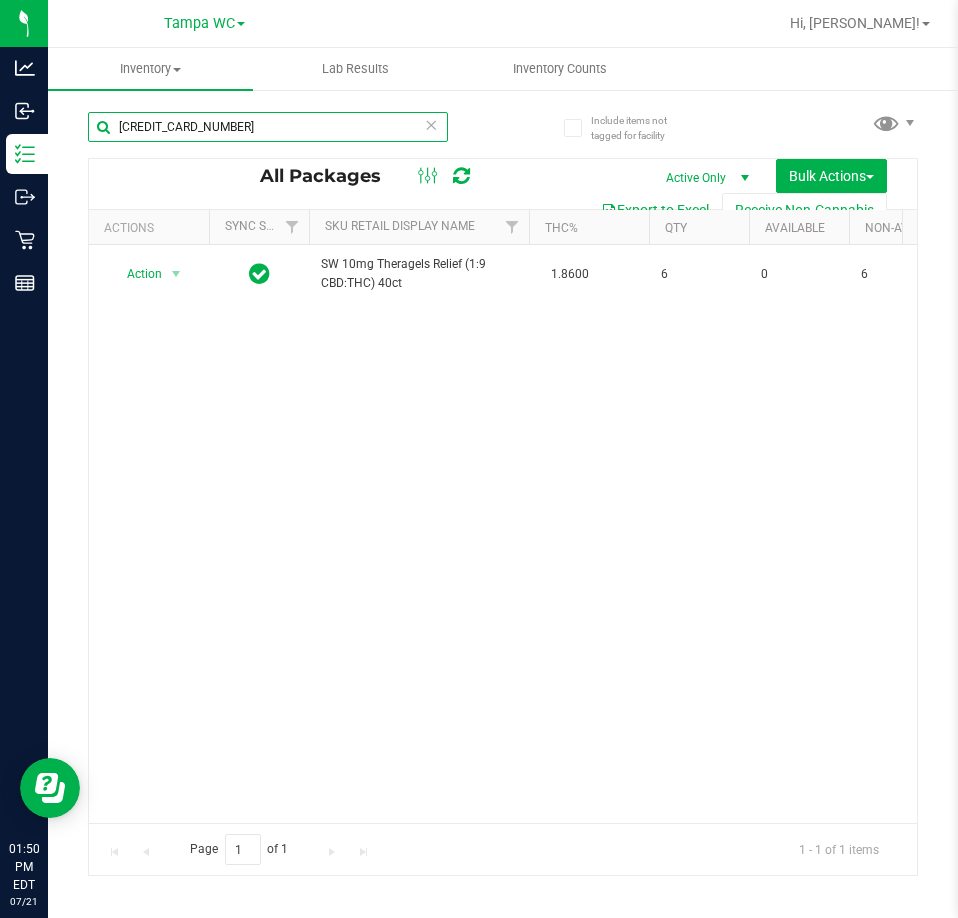 type on "[CREDIT_CARD_NUMBER]" 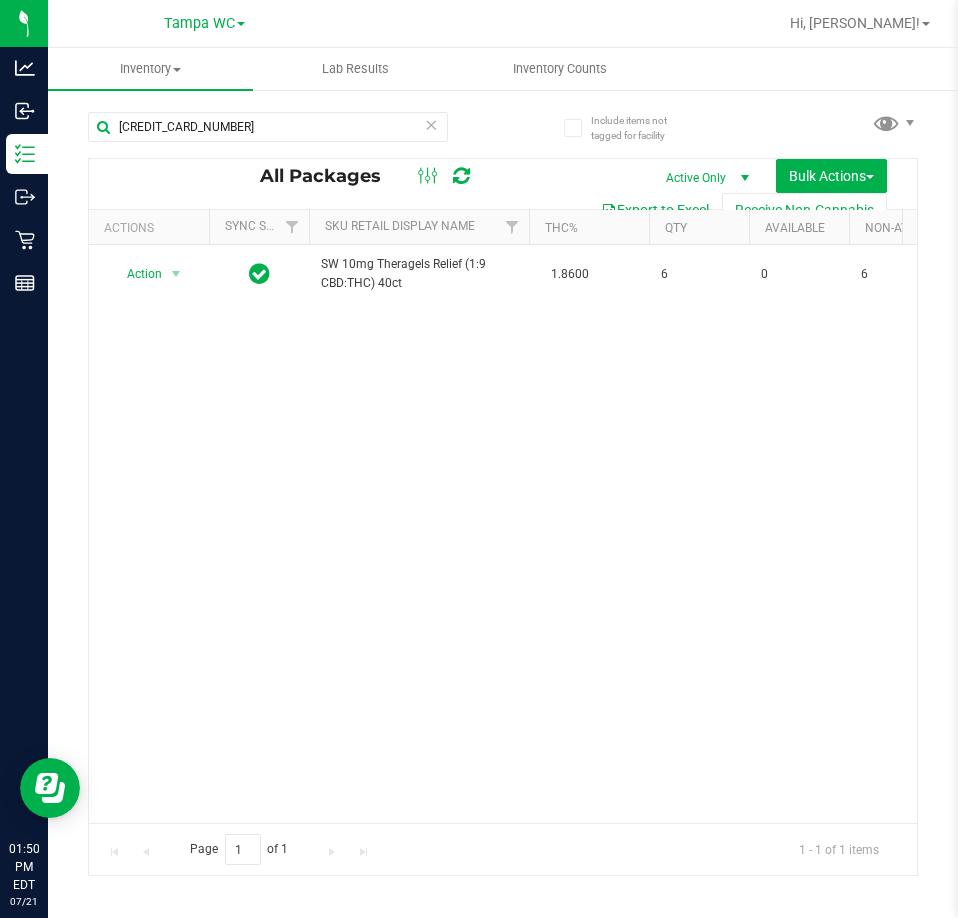 click on "Action Action Edit attributes Global inventory Locate package Package audit log Print package label Print product labels Unlock package
SW 10mg Theragels Relief (1:9 CBD:THC) 40ct
1.8600
6
0
6
Newly Received
5543550860546842
FLSRWGM-20250527-1367
Softgel
TG250502RLF1-F-0508
SW - THERAGELS - 10MG - 40CT - RLF - 1CBD-9THC" at bounding box center [503, 534] 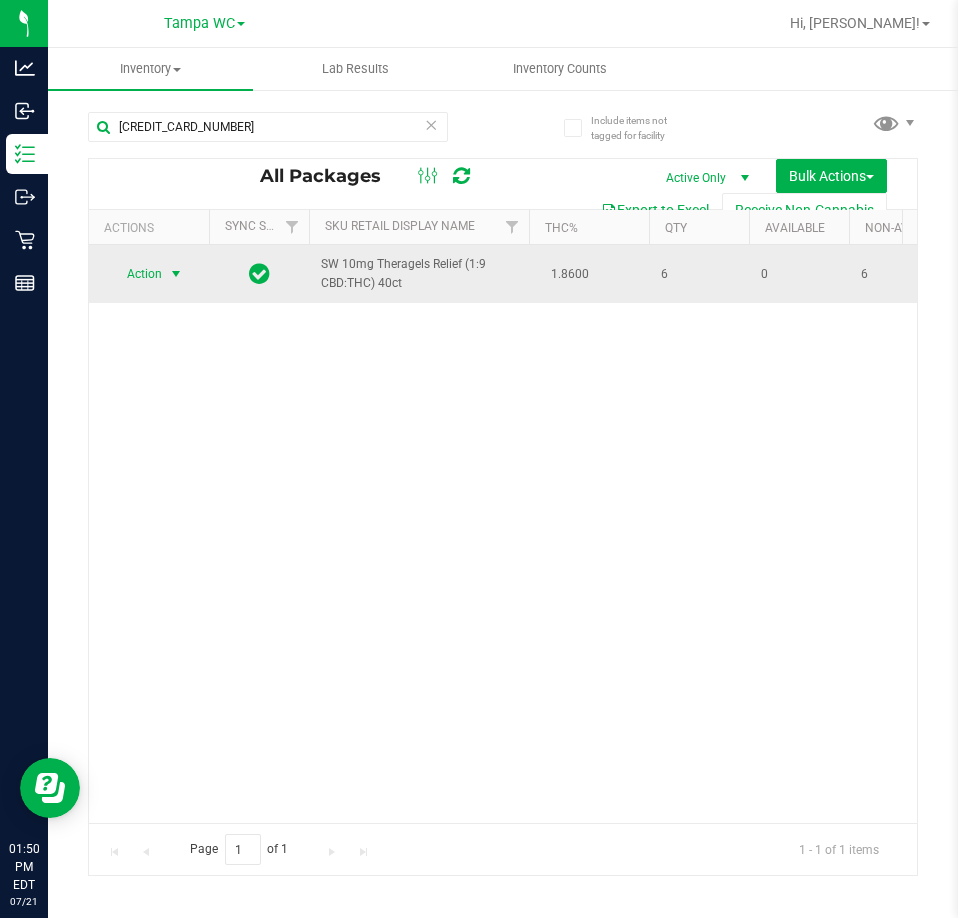 click on "Action" at bounding box center (136, 274) 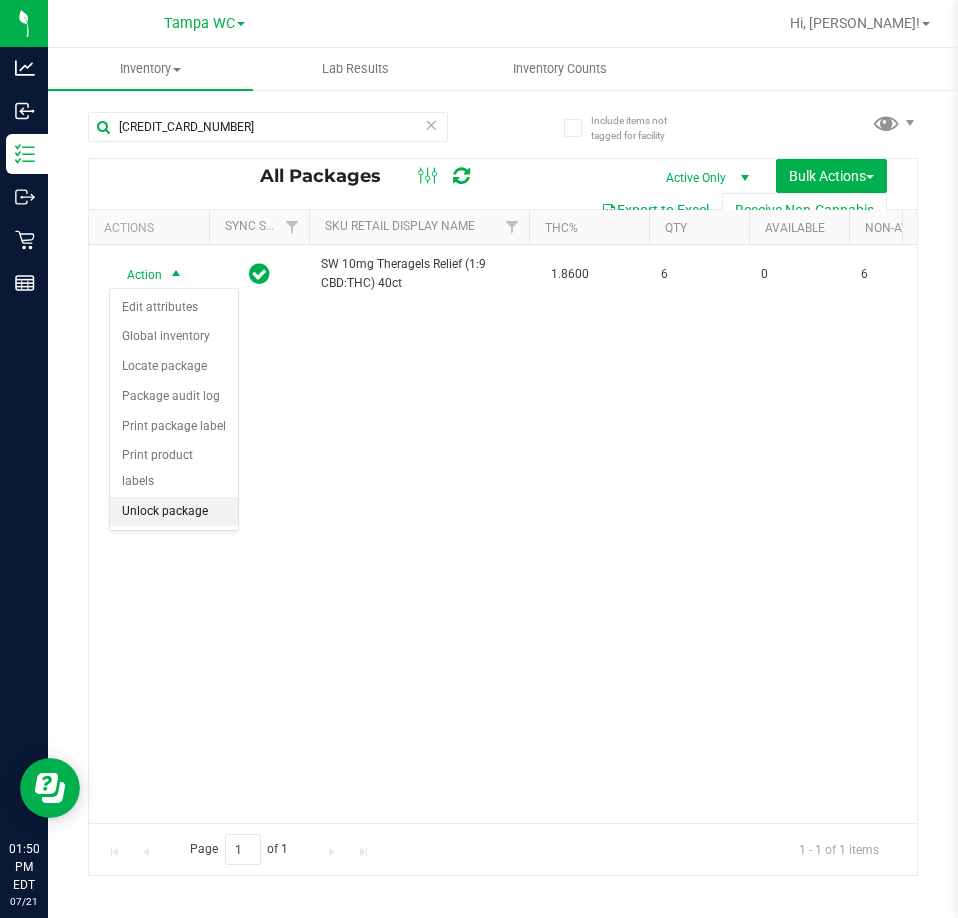 click on "Unlock package" at bounding box center [174, 512] 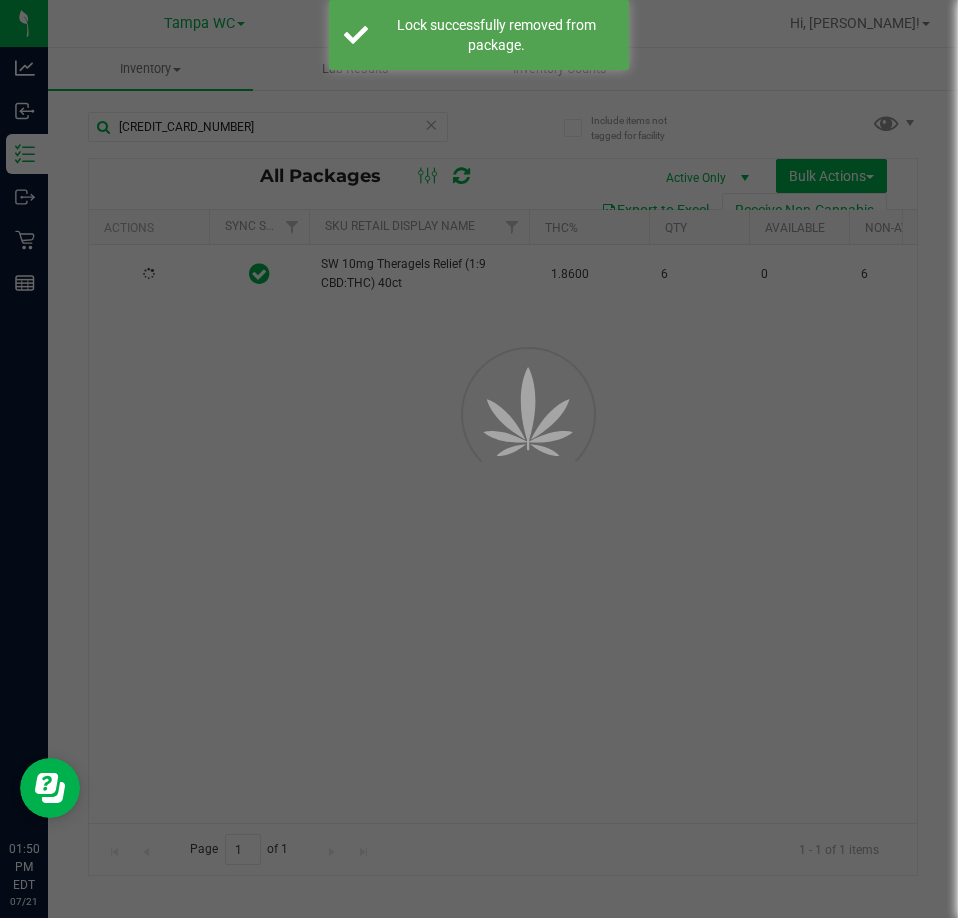 drag, startPoint x: 395, startPoint y: 503, endPoint x: 395, endPoint y: 183, distance: 320 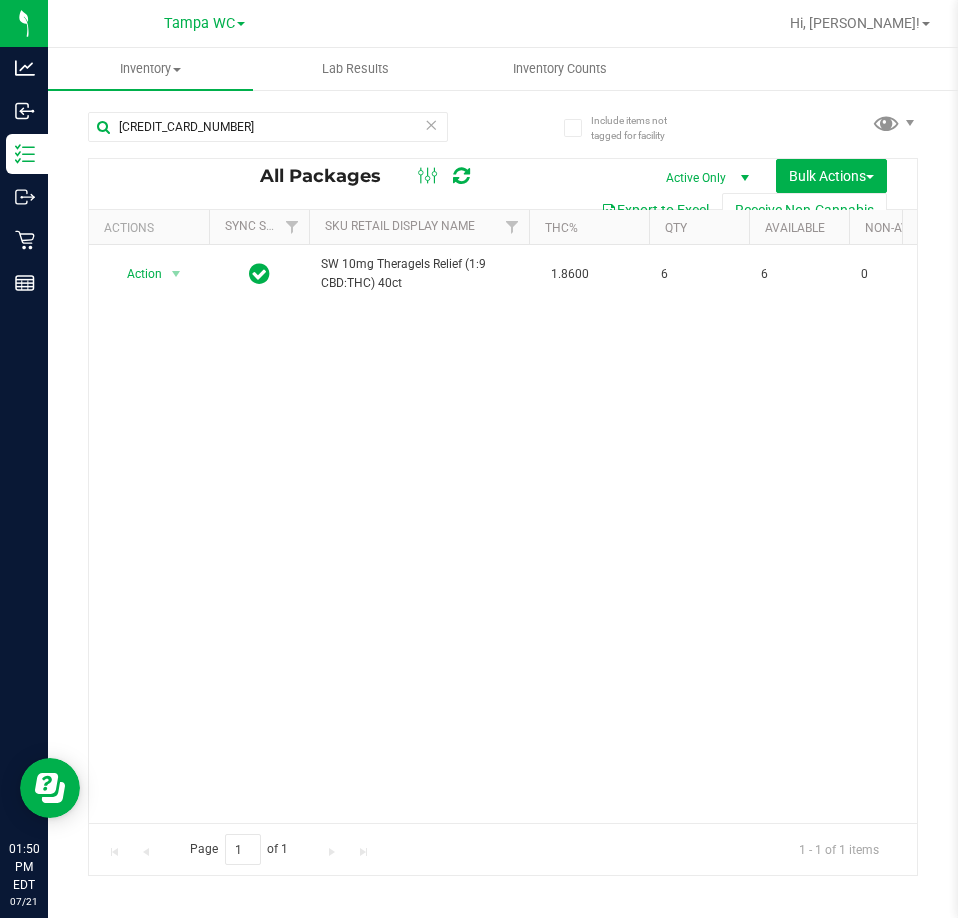 click on "Action Action Adjust qty Create package Edit attributes Global inventory Locate package Lock package Package audit log Print package label Print product labels Schedule for destruction
SW 10mg Theragels Relief (1:9 CBD:THC) 40ct
1.8600
6
6
0
5543550860546842
FLSRWGM-20250527-1367
Softgel
TG250502RLF1-F-0508
SW - THERAGELS - 10MG - 40CT - RLF - 1CBD-9THC
Now
$75.00000" at bounding box center [503, 534] 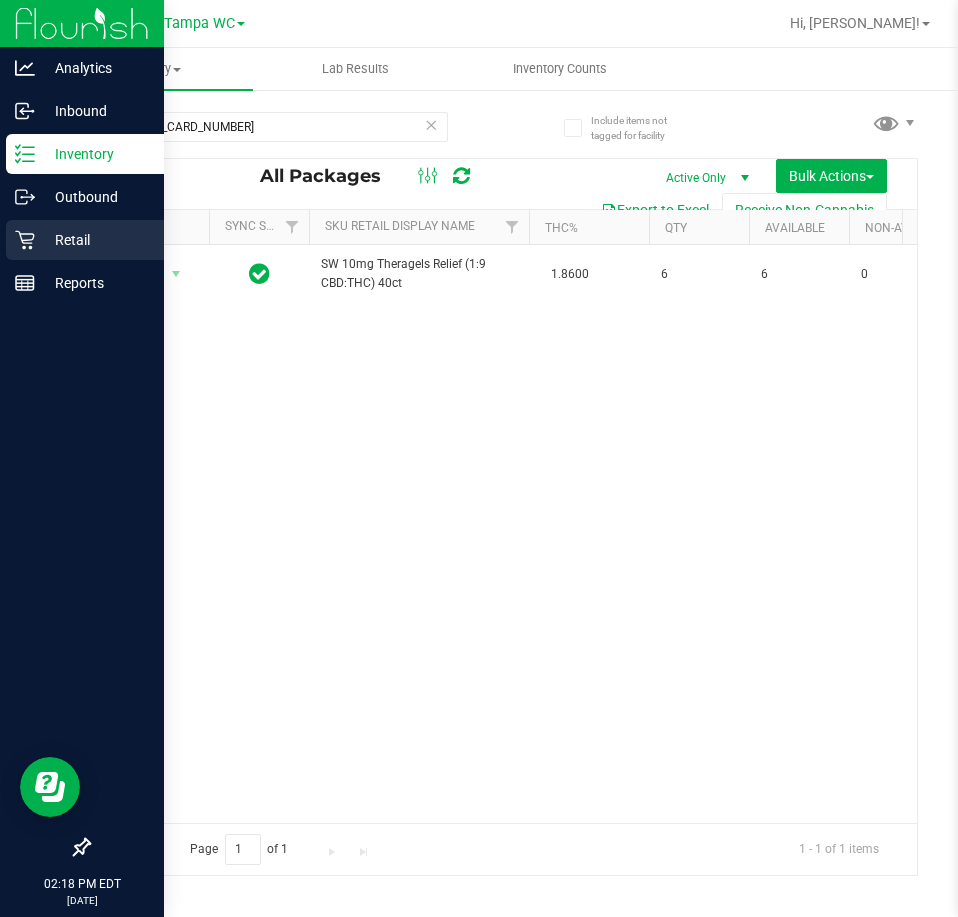 click on "Retail" at bounding box center [82, 241] 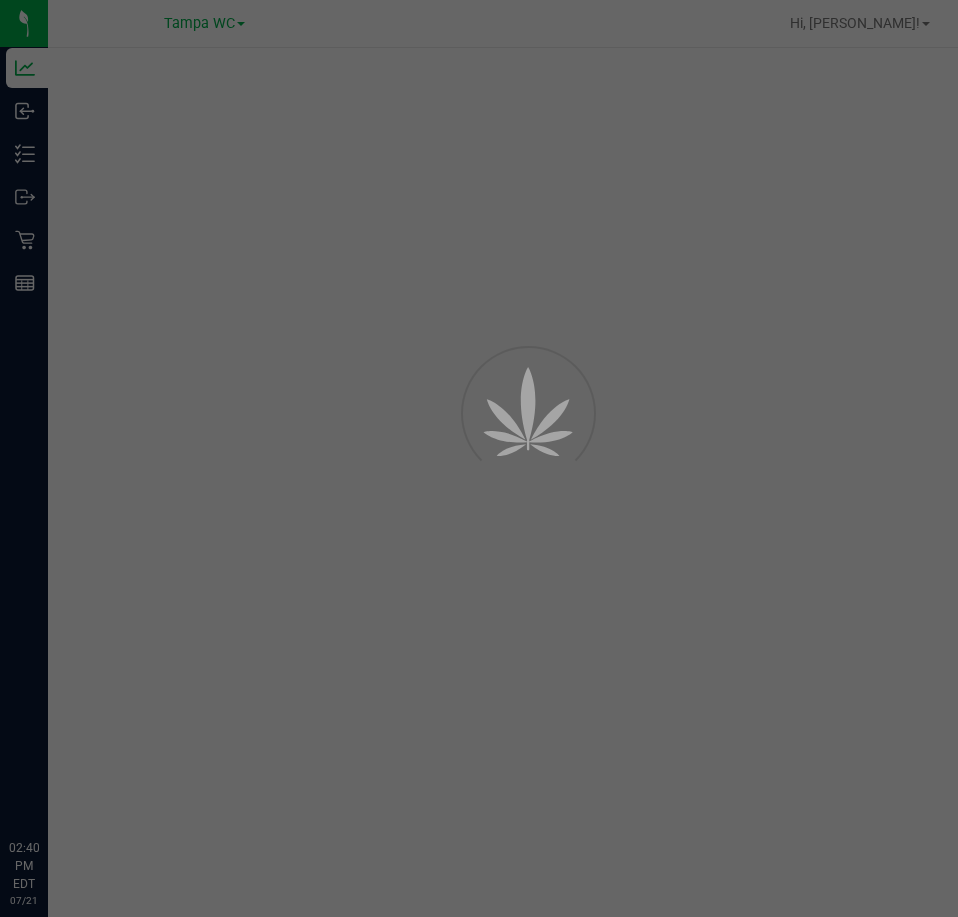 scroll, scrollTop: 0, scrollLeft: 0, axis: both 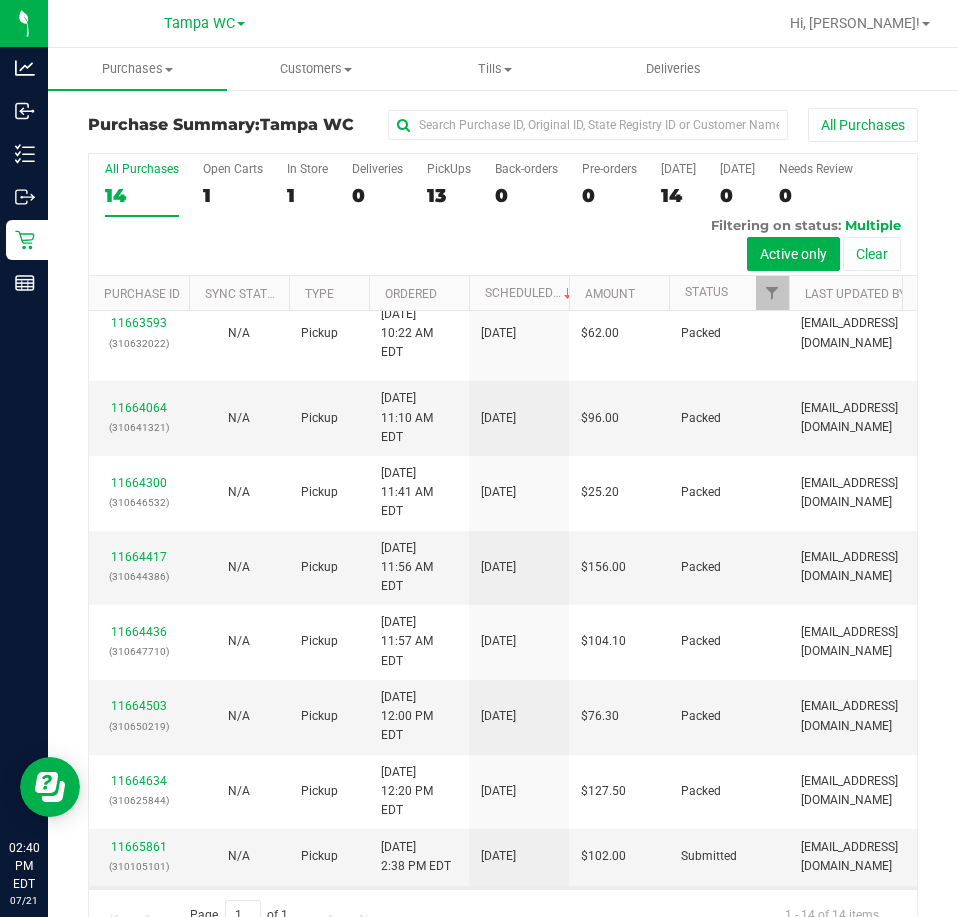 click on "[DATE] 10:39 AM EDT" at bounding box center [419, 923] 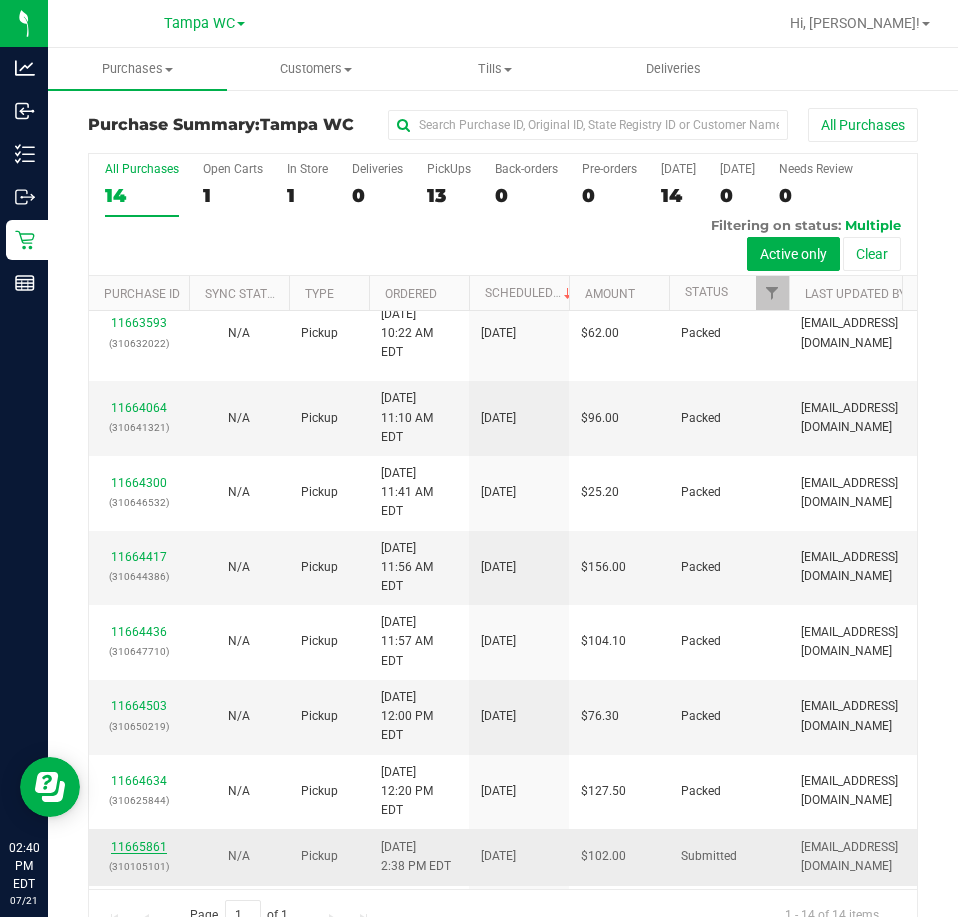 click on "11665861" at bounding box center (139, 847) 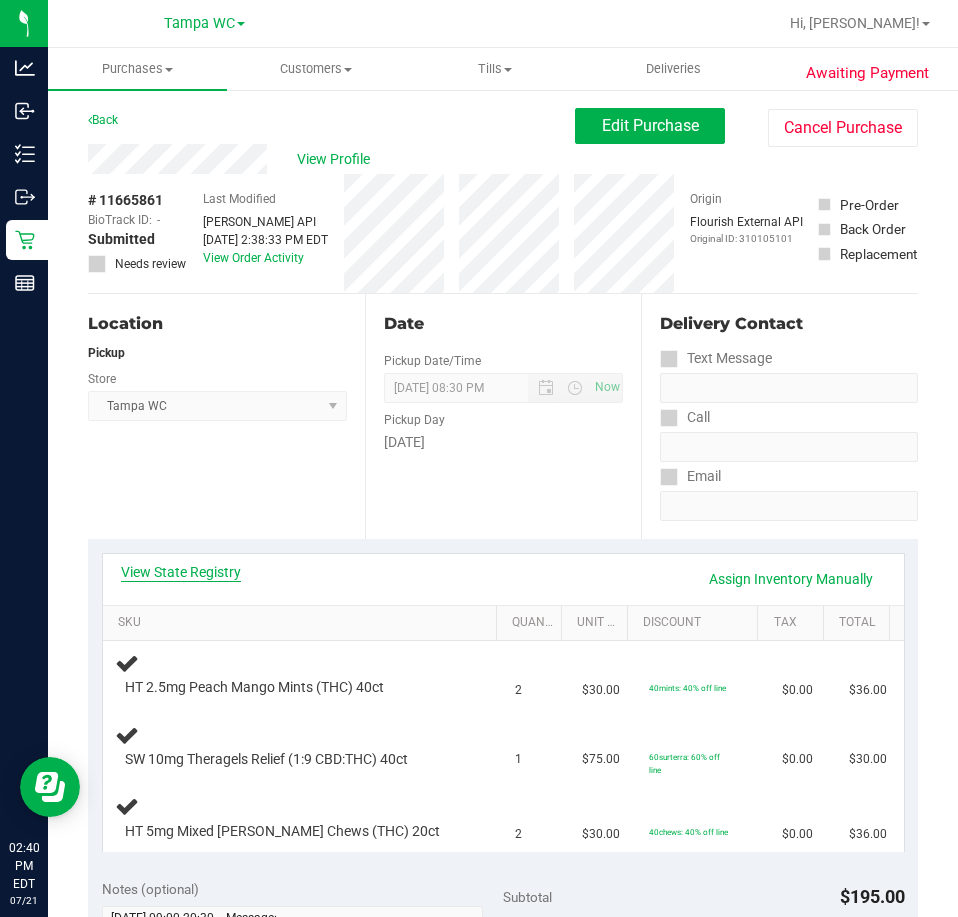 click on "View State Registry" at bounding box center [181, 572] 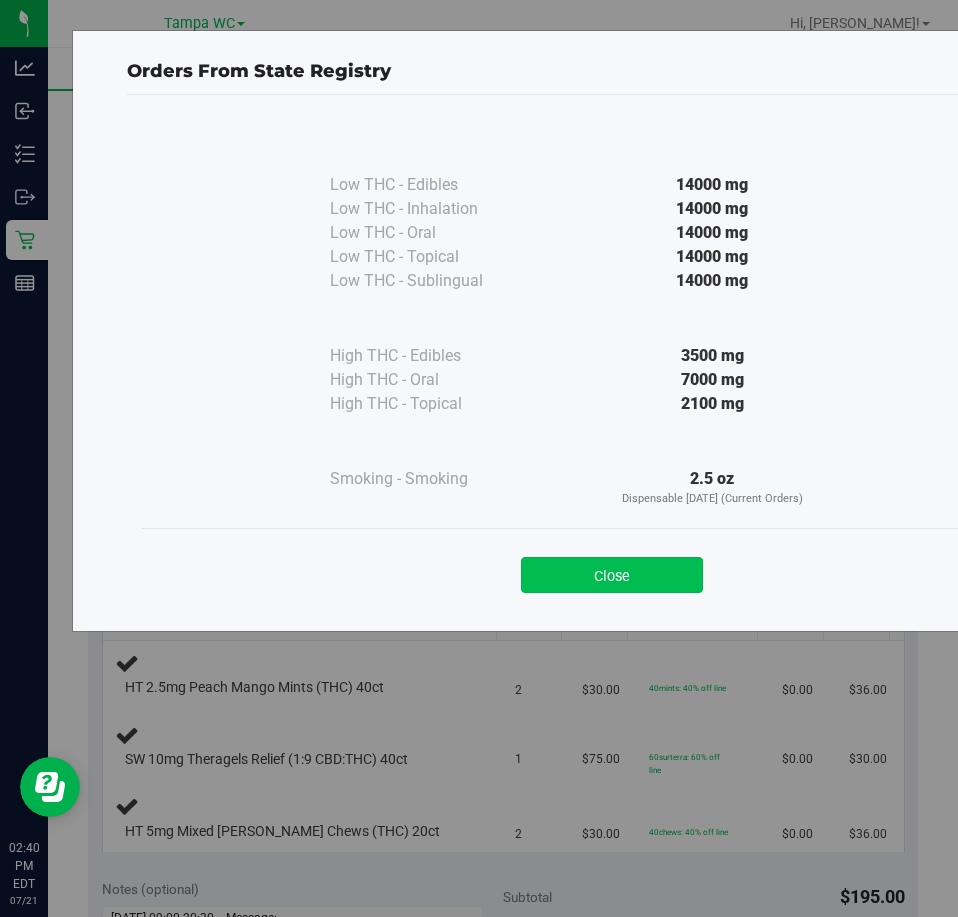 click on "Close" at bounding box center (612, 575) 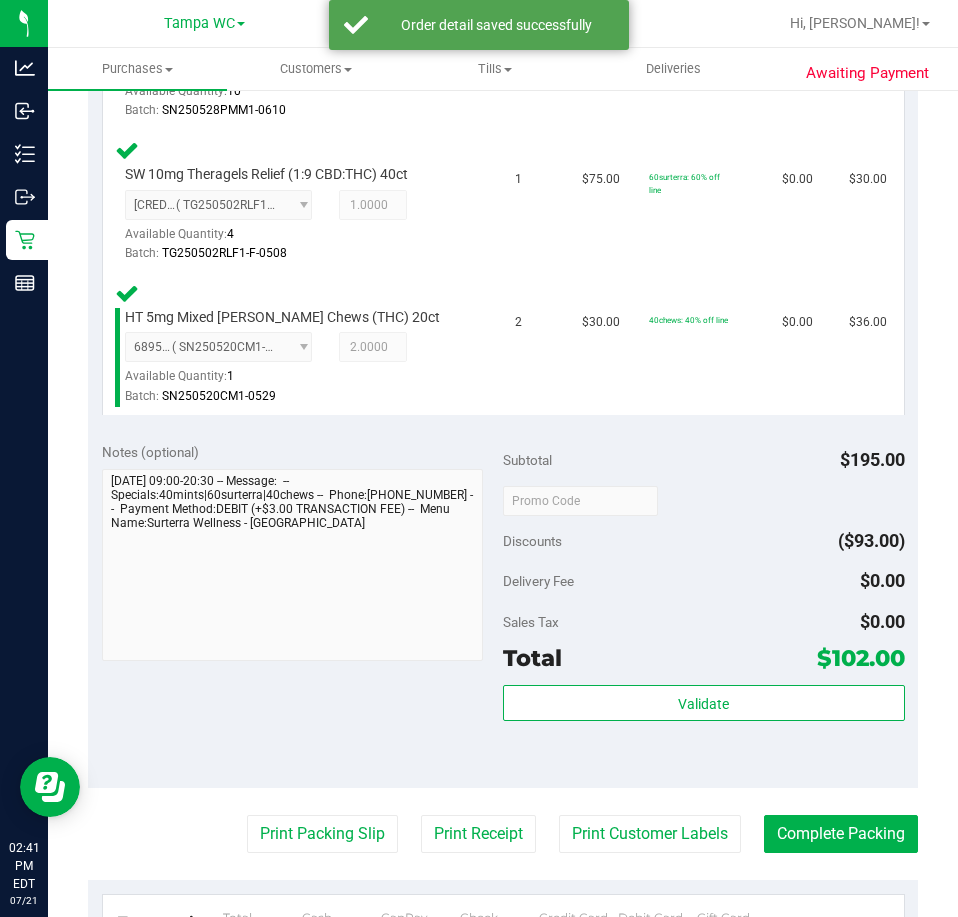 scroll, scrollTop: 657, scrollLeft: 0, axis: vertical 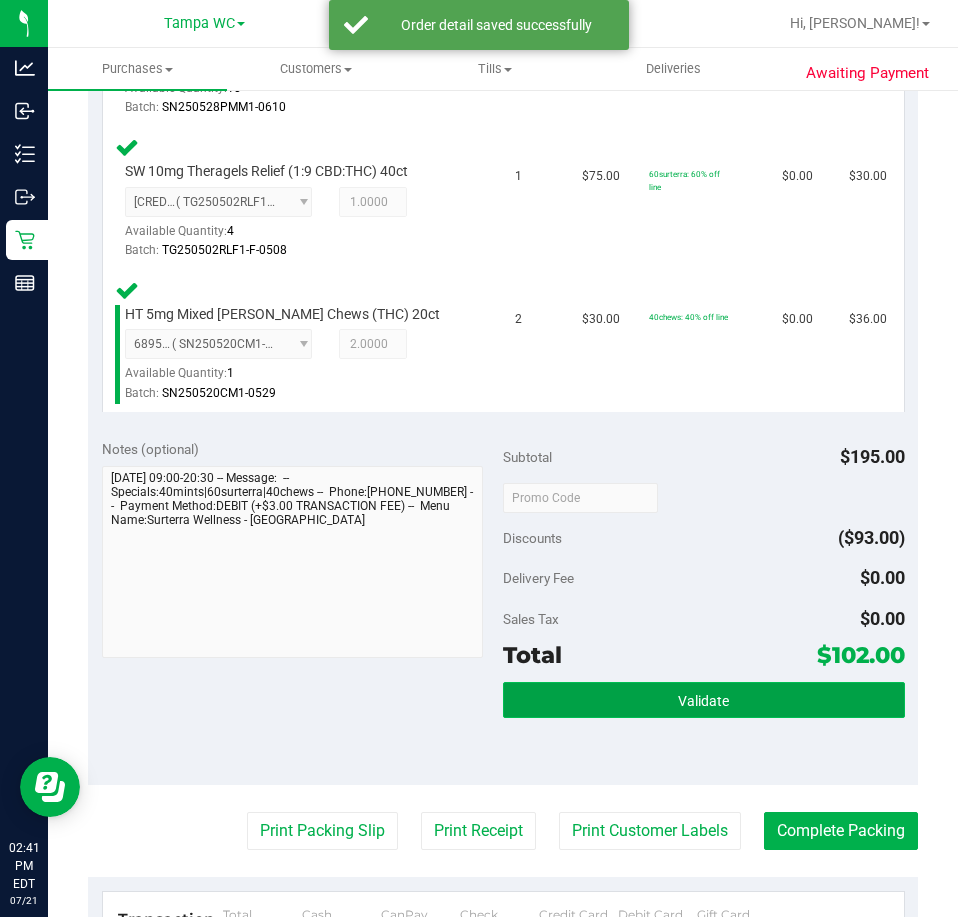 click on "Validate" at bounding box center [704, 700] 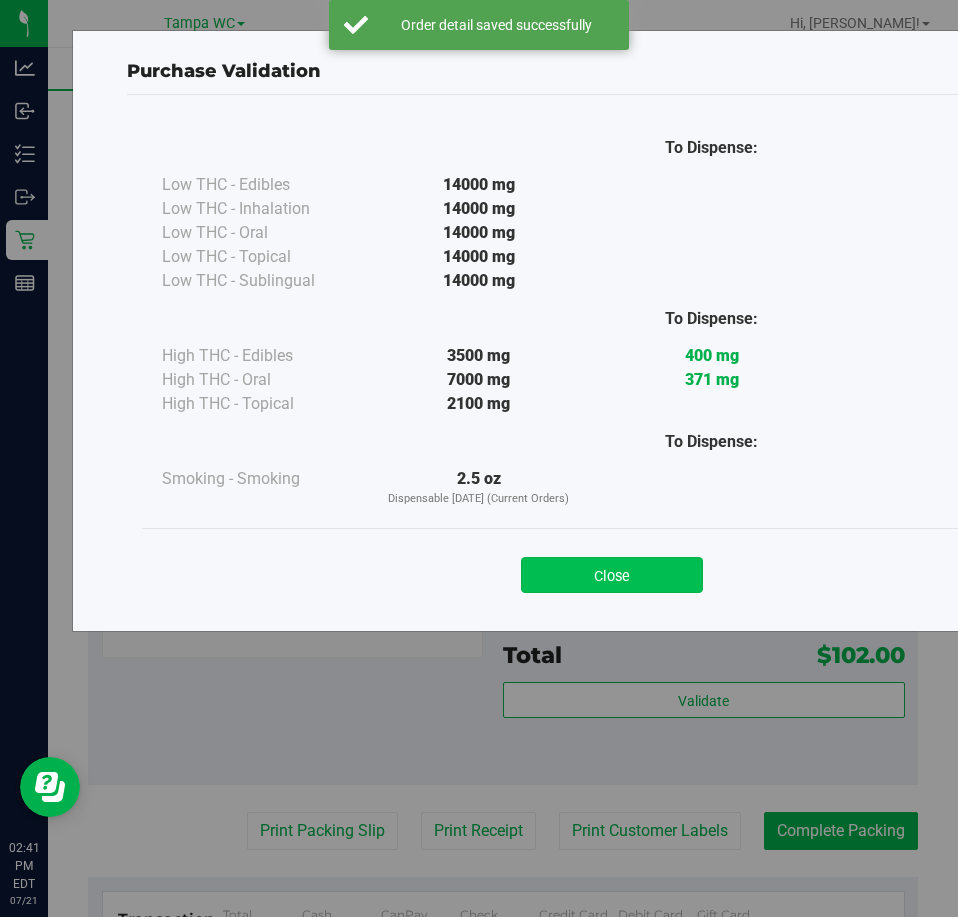 click on "Close" at bounding box center (612, 575) 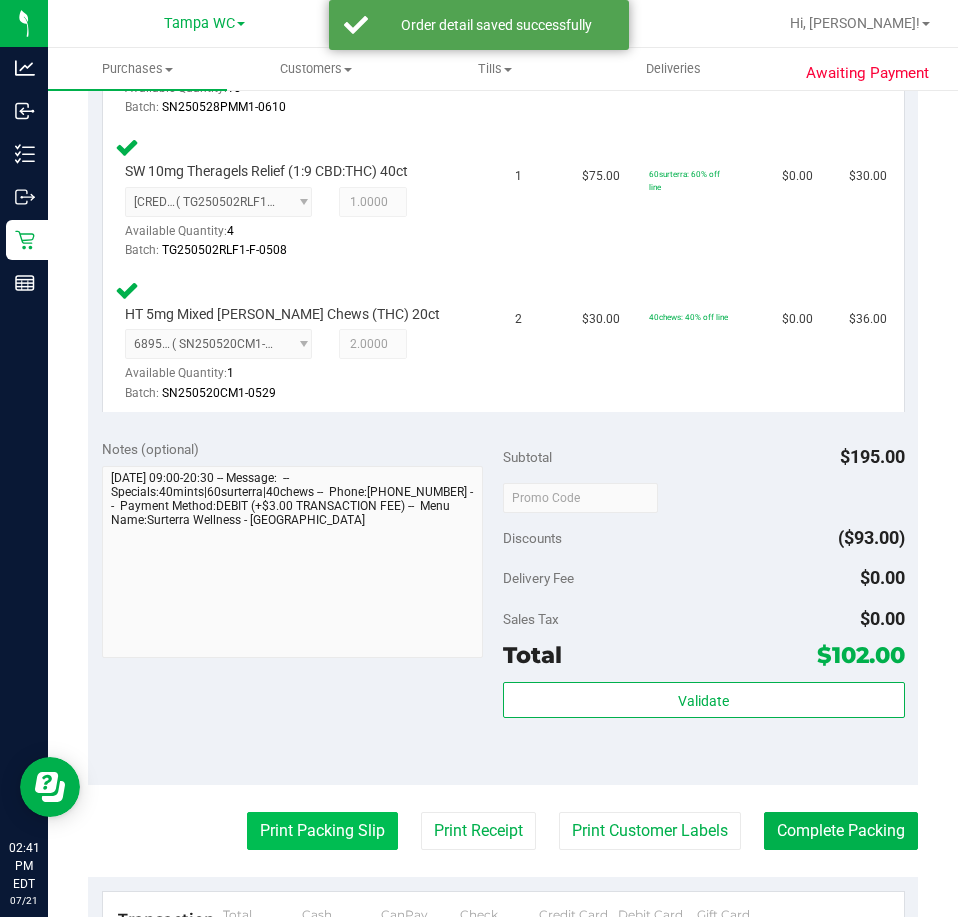 click on "Print Packing Slip" at bounding box center (322, 831) 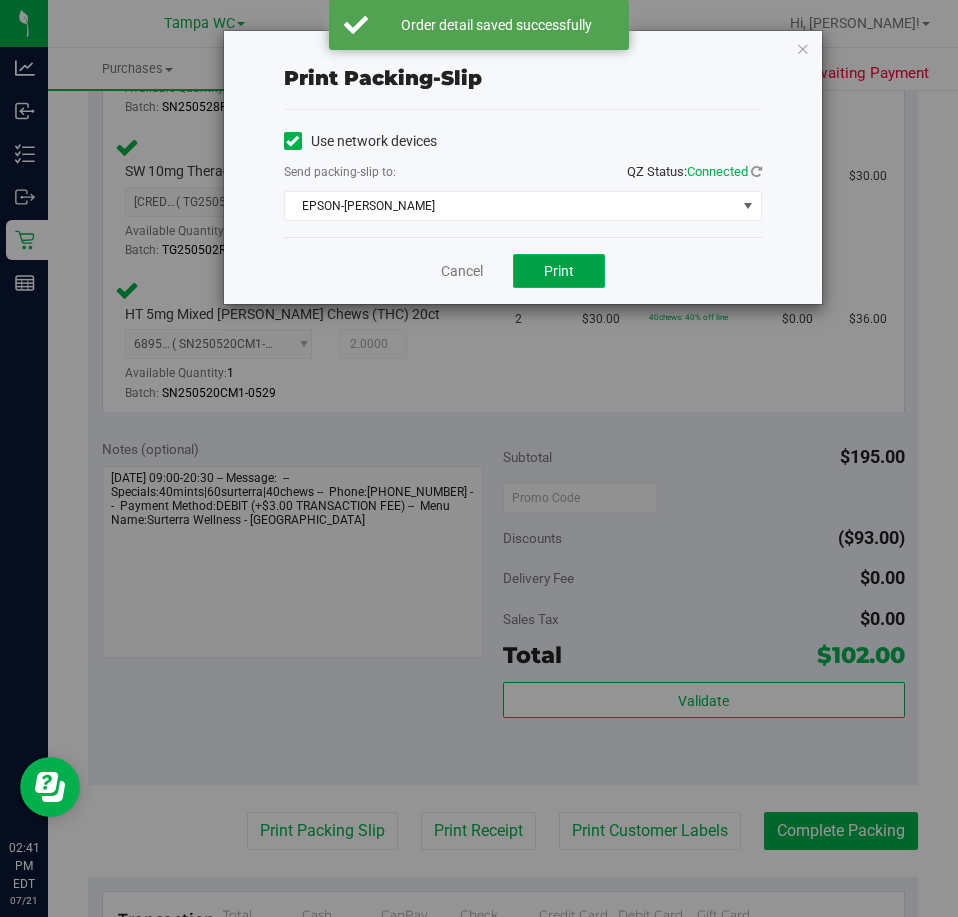 click on "Print" at bounding box center (559, 271) 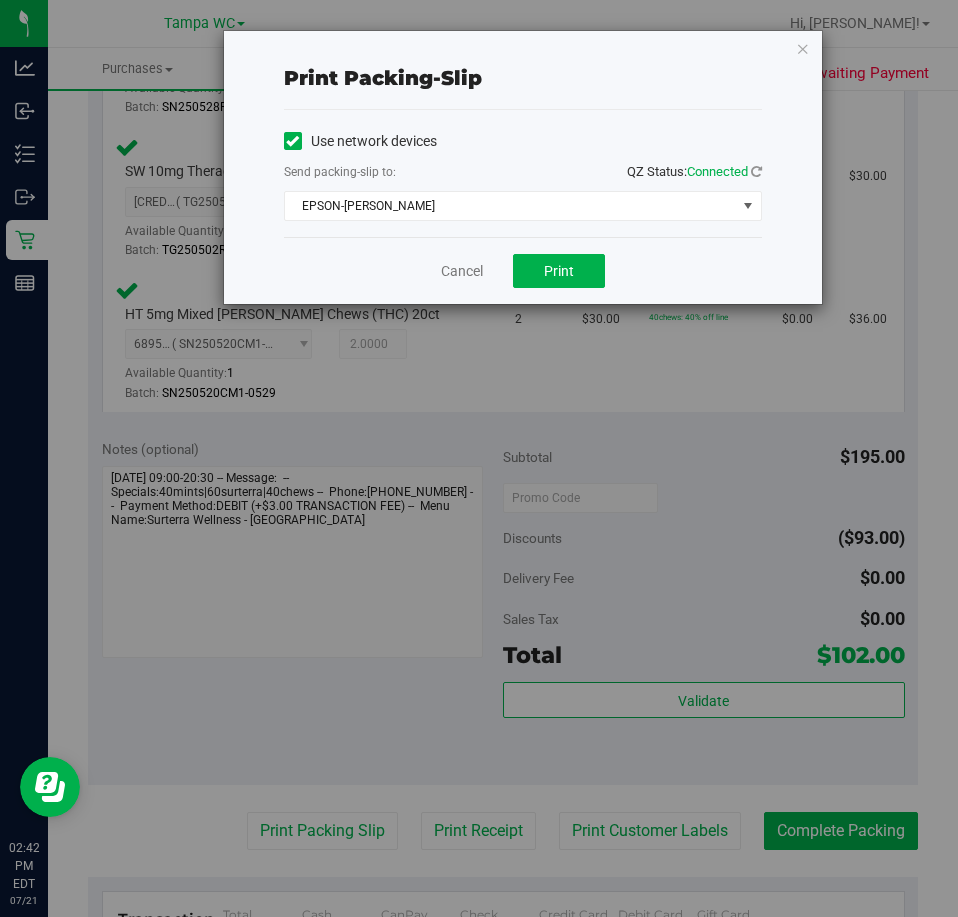 click on "Print packing-slip
Use network devices
Send packing-slip to:
QZ Status:   Connected
EPSON-[PERSON_NAME] Choose printer EPSON-[PERSON_NAME] EPSON-[PERSON_NAME] EPSON-GOLD EPSON-SHAGGY EPSON-WILLOW-[PERSON_NAME] TEST ONLY DO NOT USE
Cancel
Print" at bounding box center (486, 458) 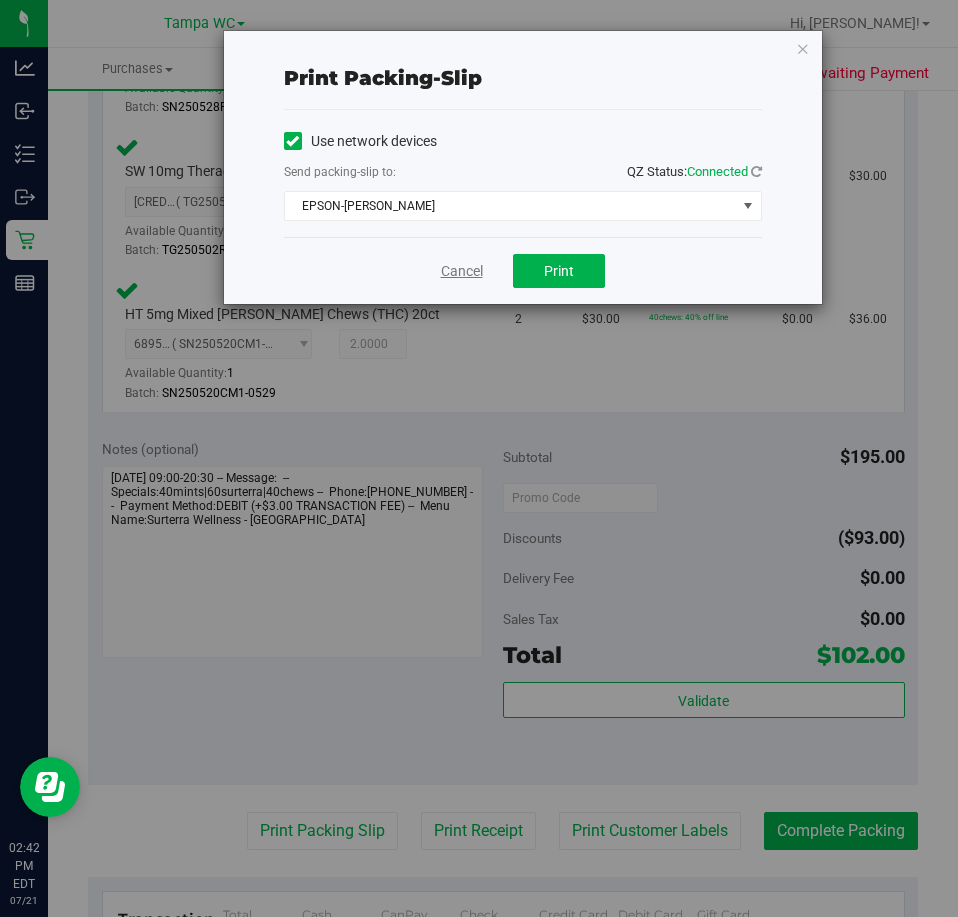 click on "Cancel" at bounding box center (462, 271) 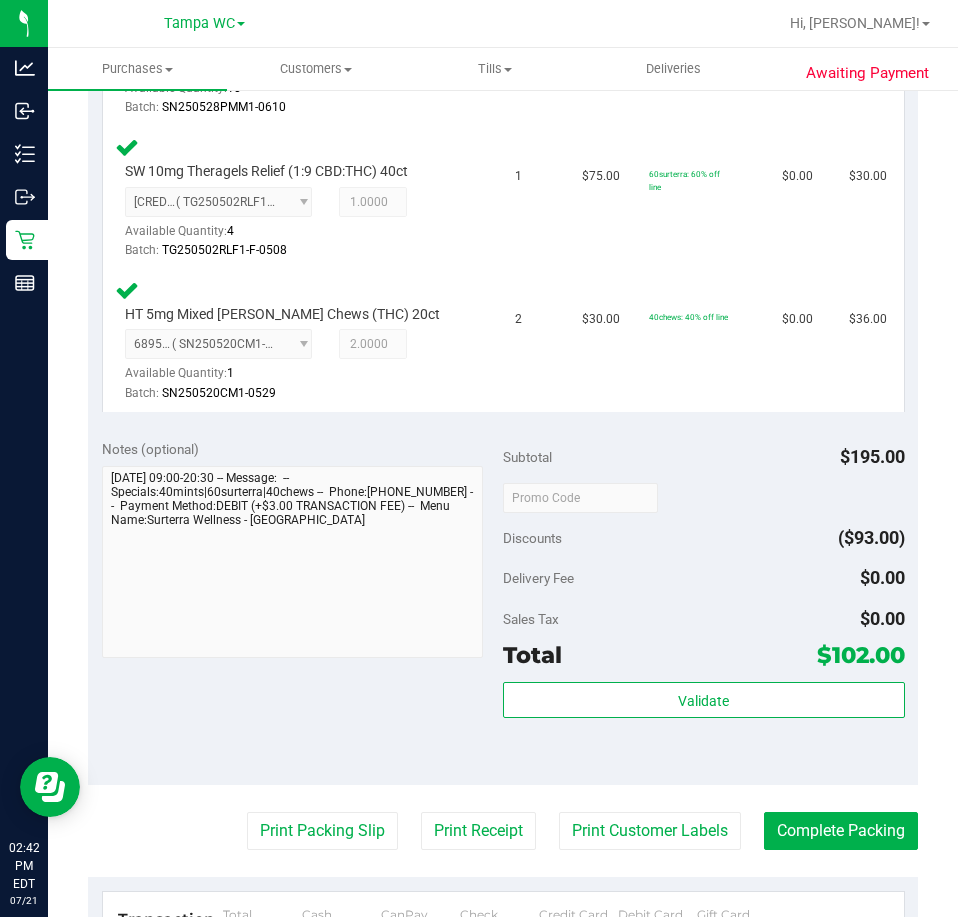 click on "Subtotal
$195.00
Discounts
($93.00)
Delivery Fee
$0.00
Sales Tax
$0.00
Total
$102.00
Validate" at bounding box center [704, 605] 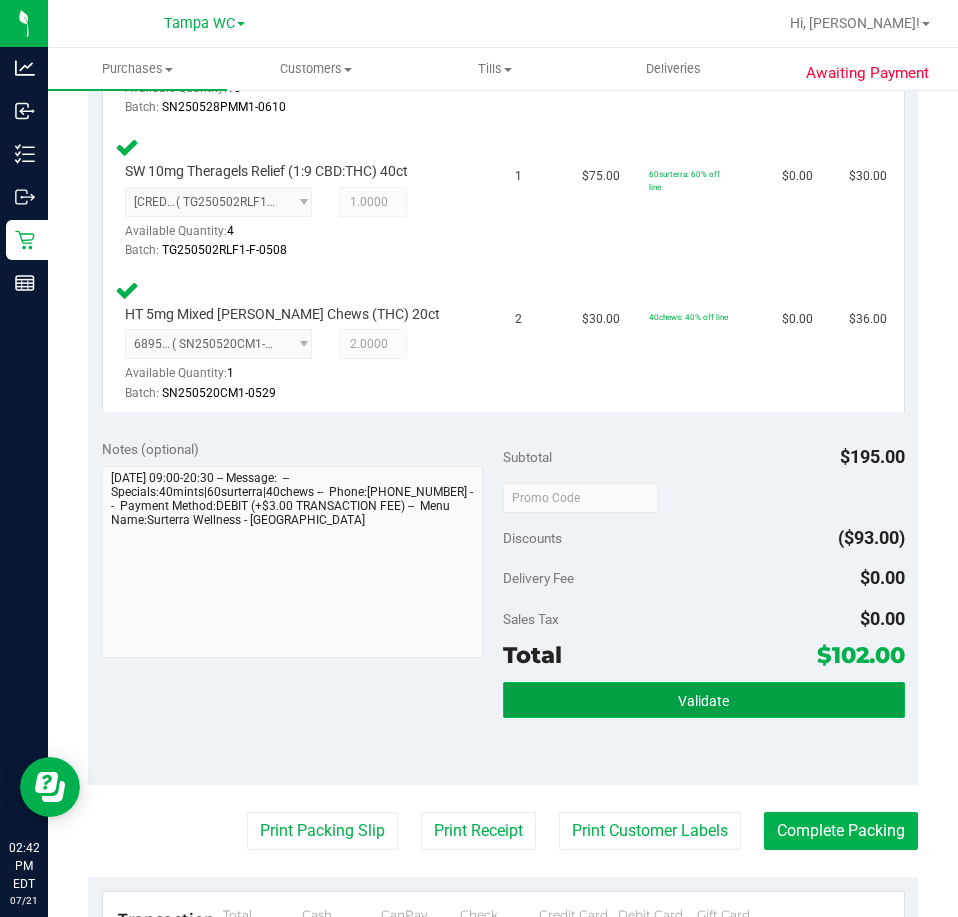 click on "Validate" at bounding box center [704, 700] 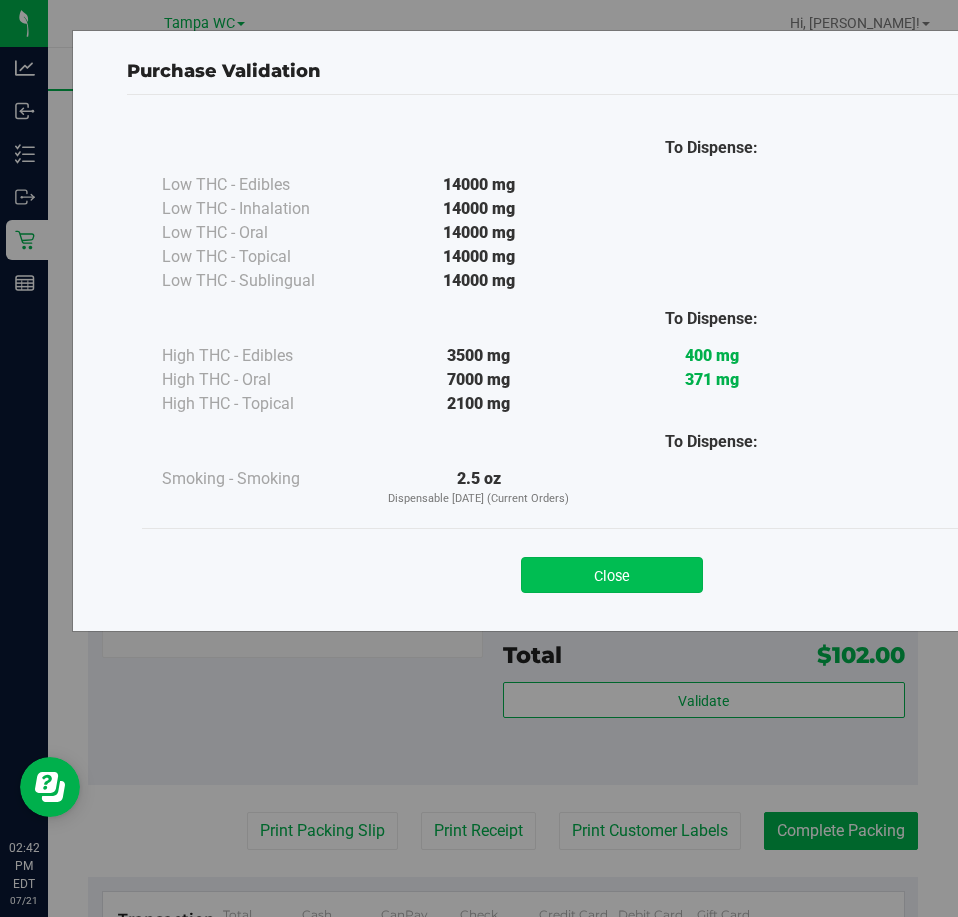 click on "Close" at bounding box center [612, 575] 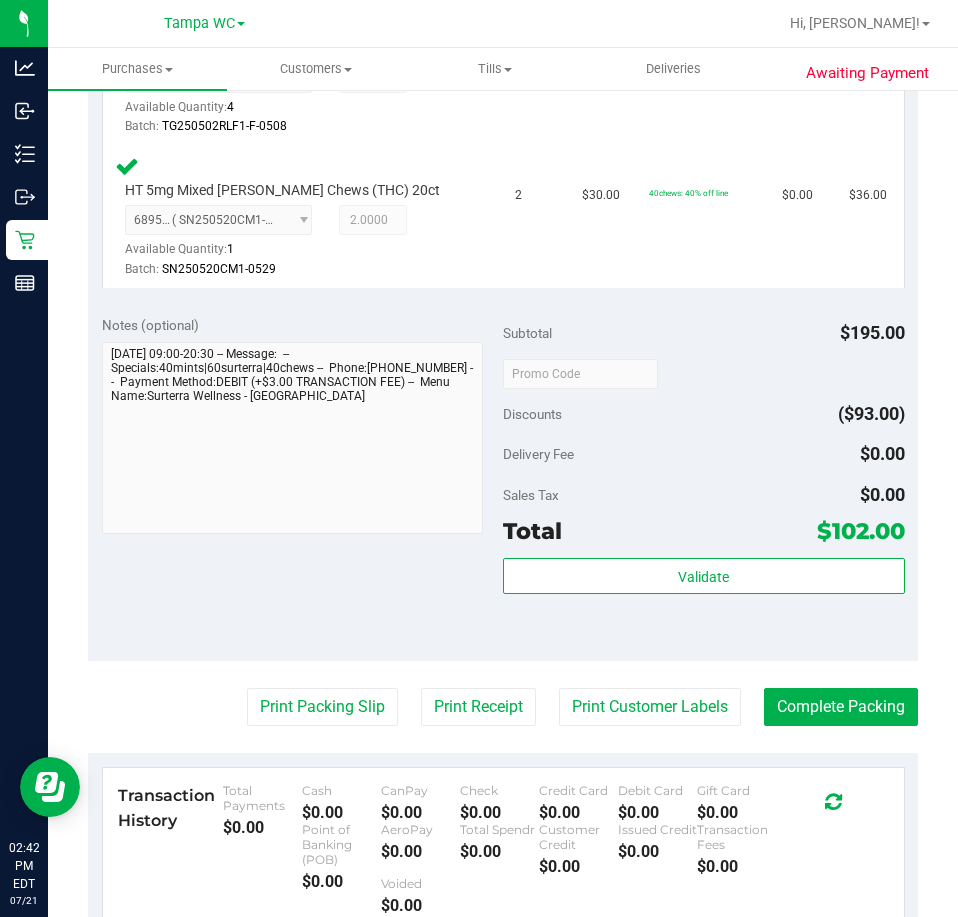 scroll, scrollTop: 806, scrollLeft: 0, axis: vertical 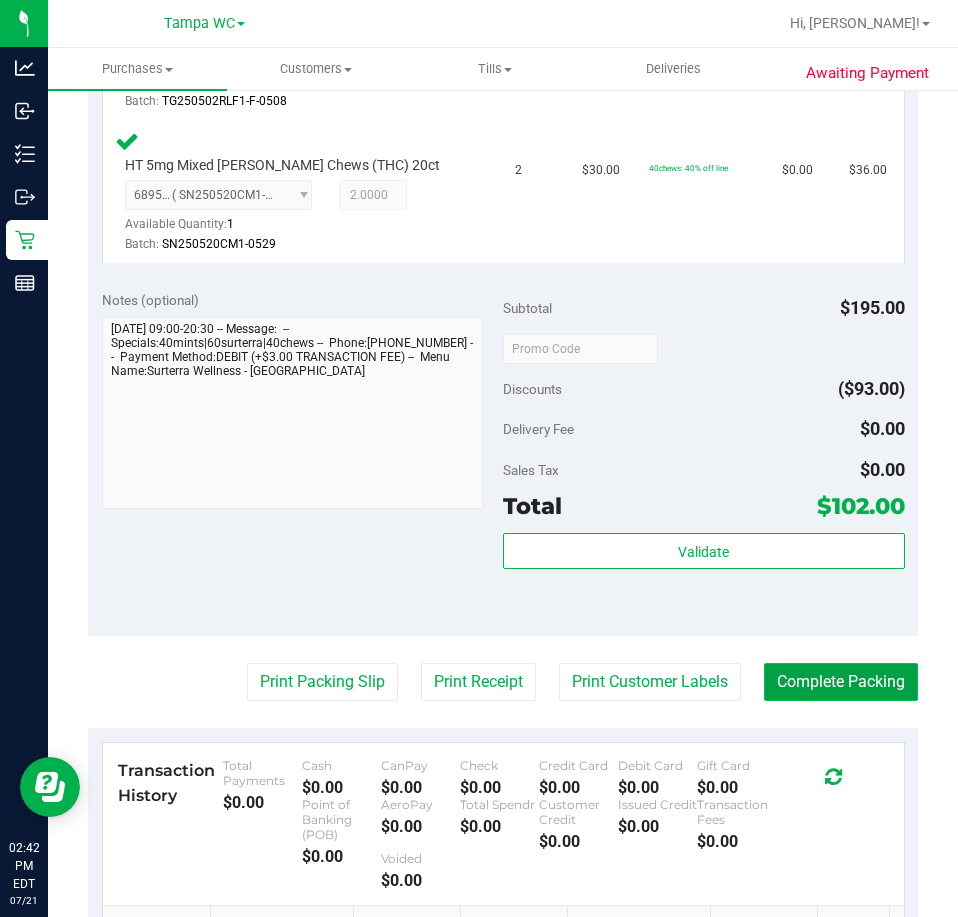 click on "Complete Packing" at bounding box center (841, 682) 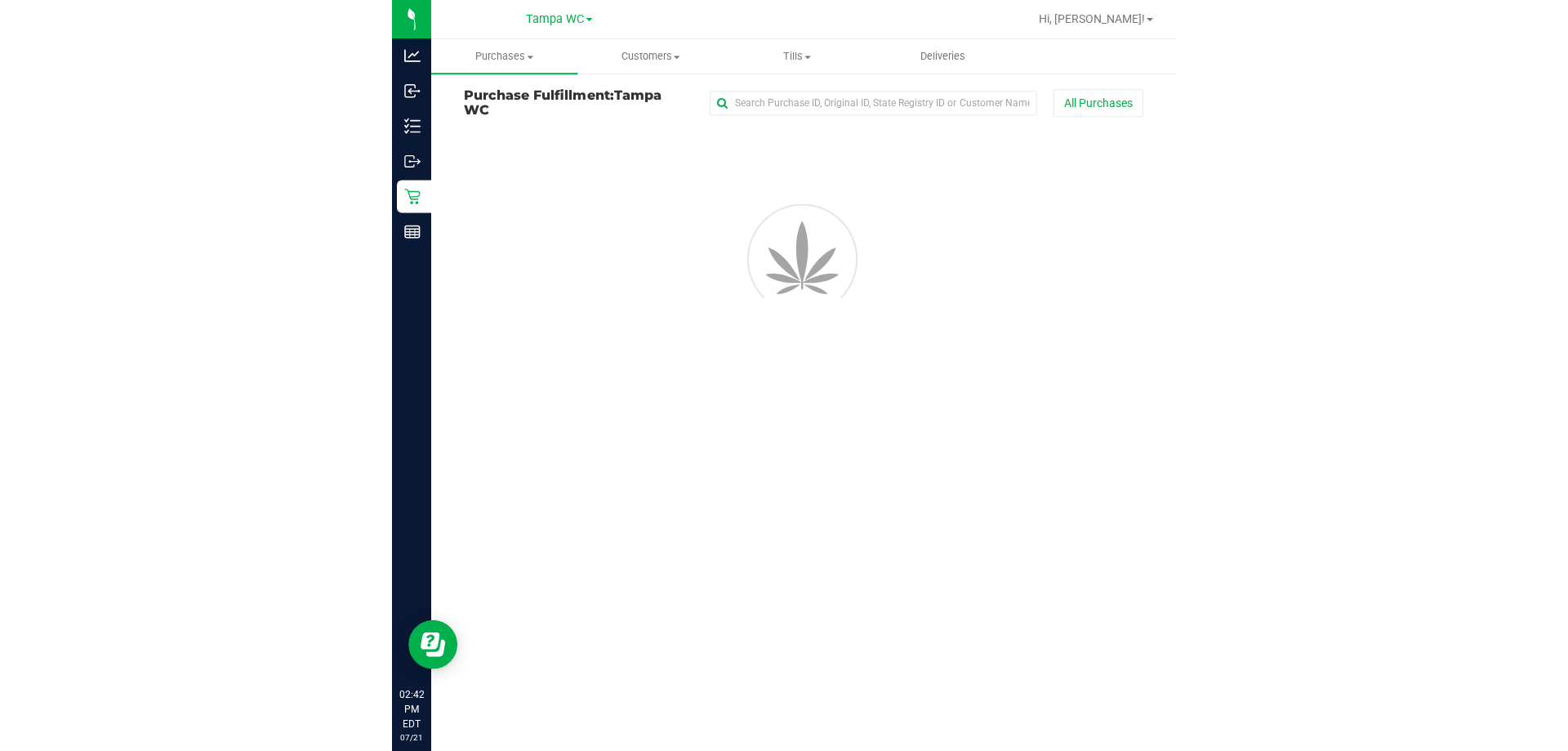 scroll, scrollTop: 0, scrollLeft: 0, axis: both 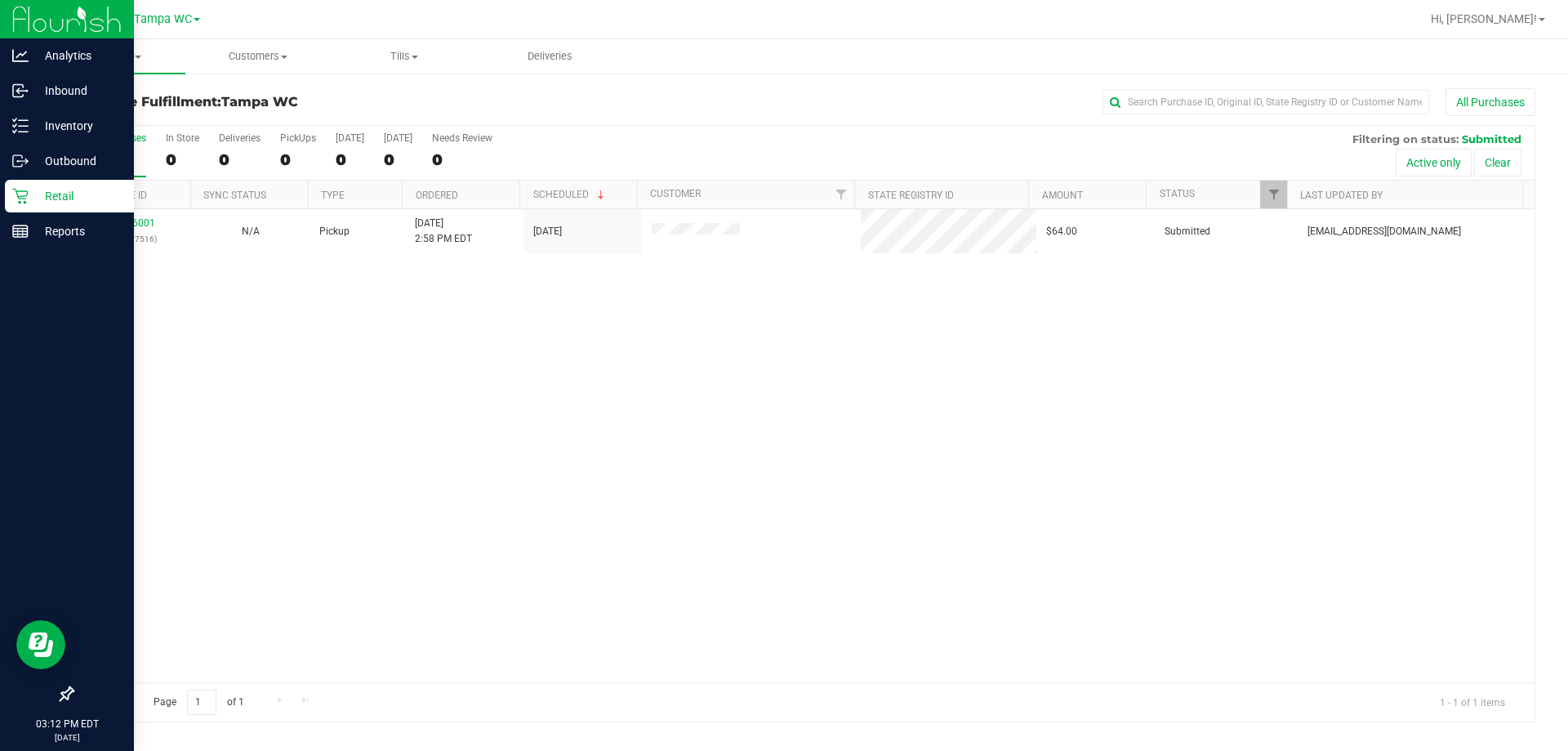 click on "Retail" at bounding box center [78, 196] 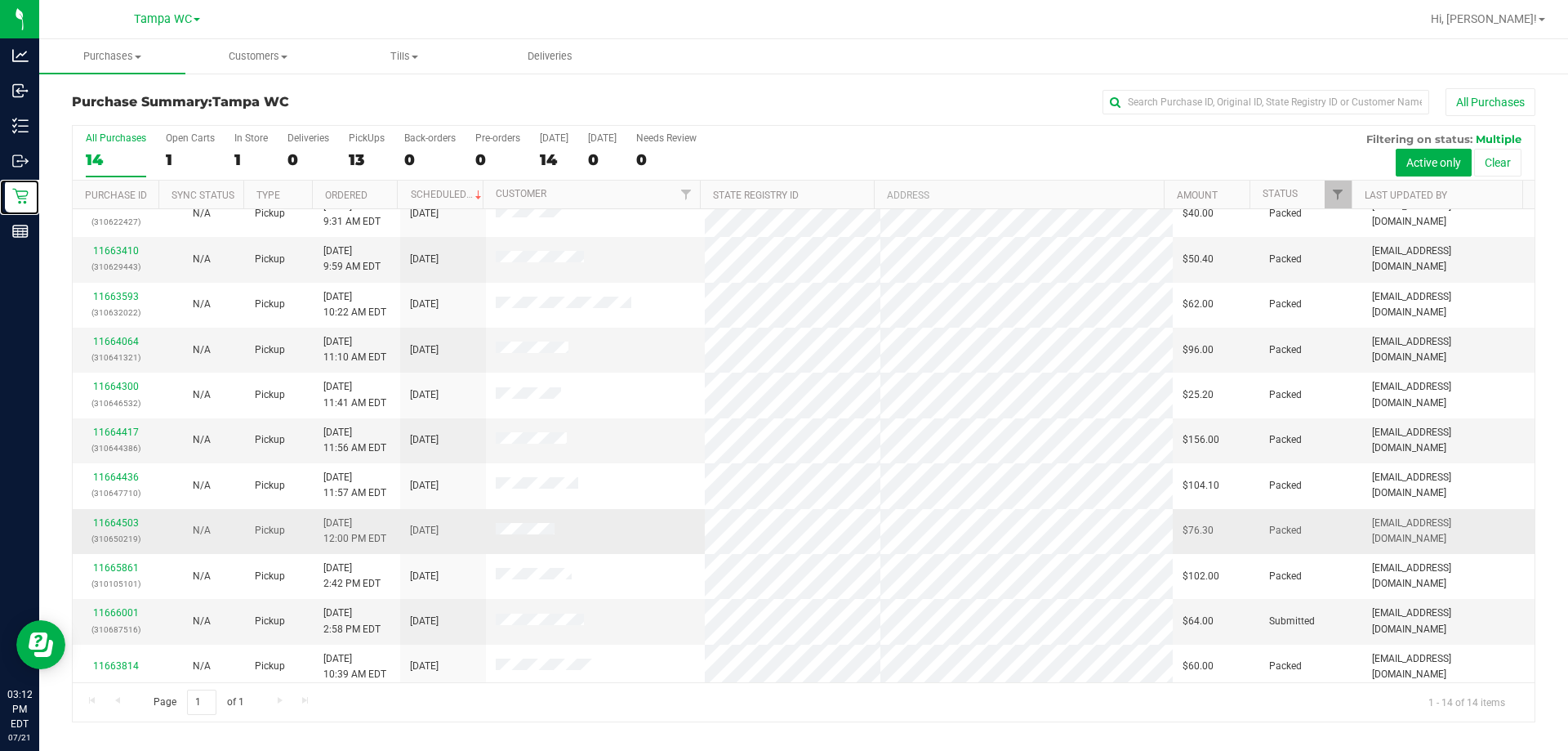 scroll, scrollTop: 78, scrollLeft: 0, axis: vertical 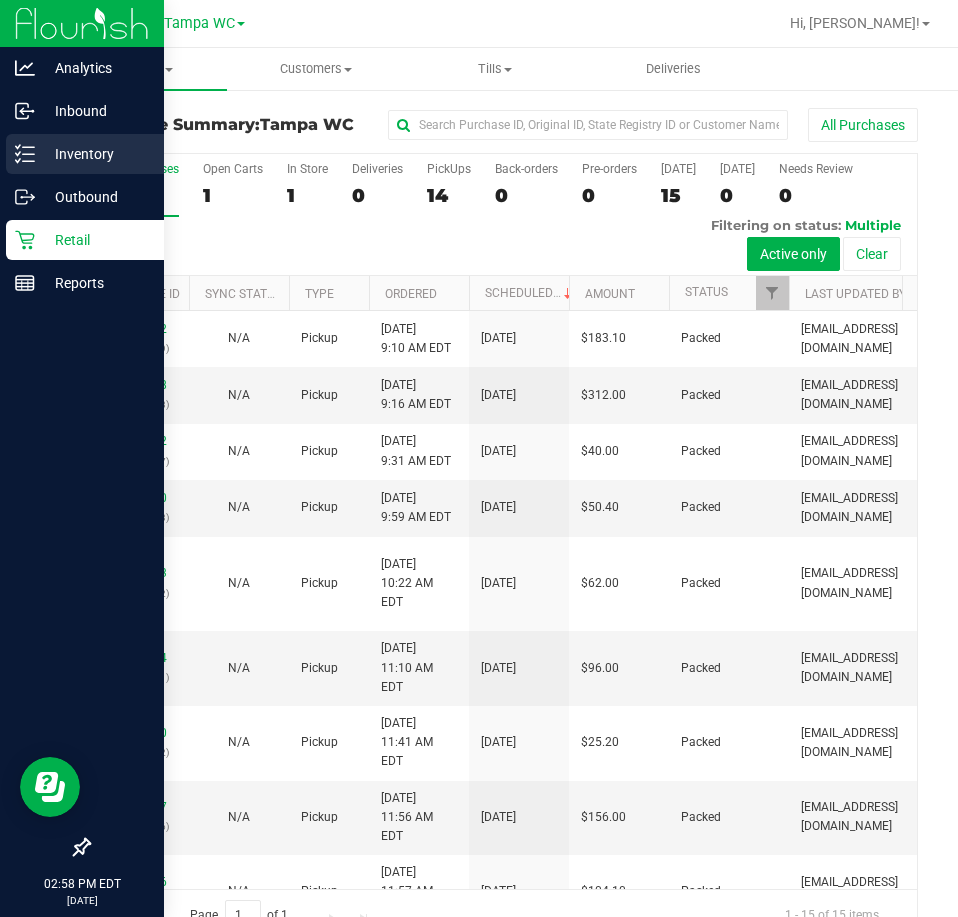 click on "Inventory" at bounding box center (95, 154) 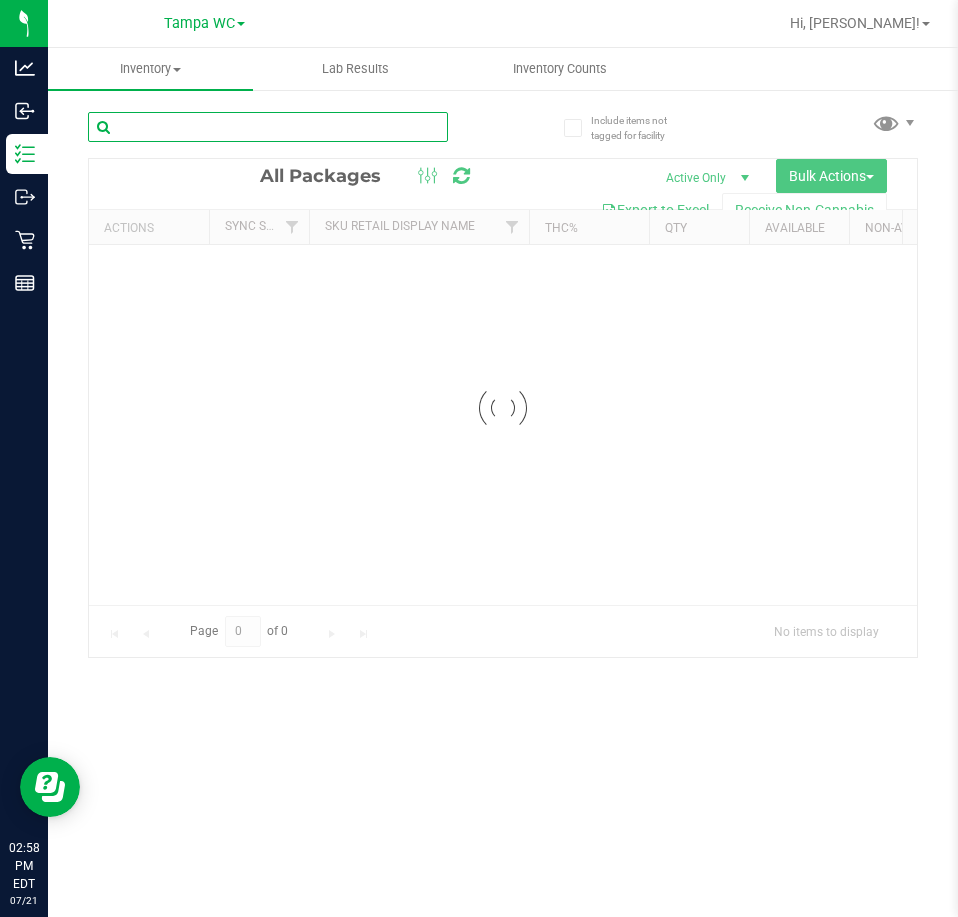 click at bounding box center [268, 127] 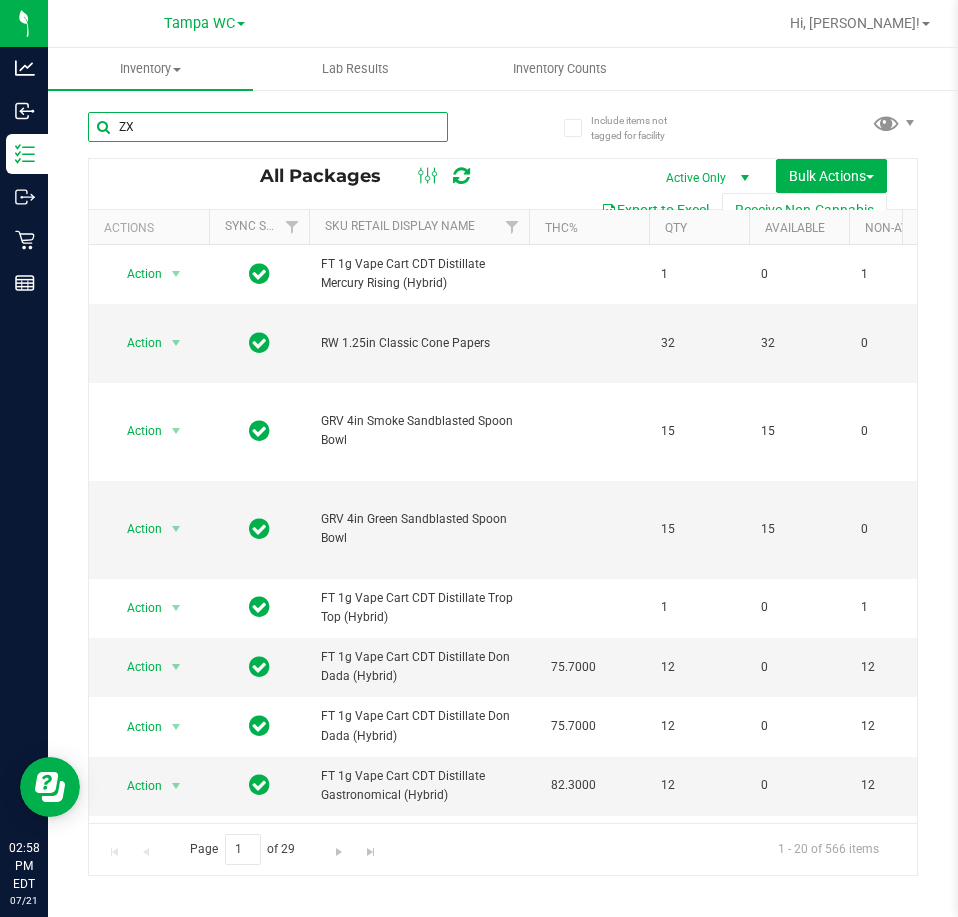 type on "Z" 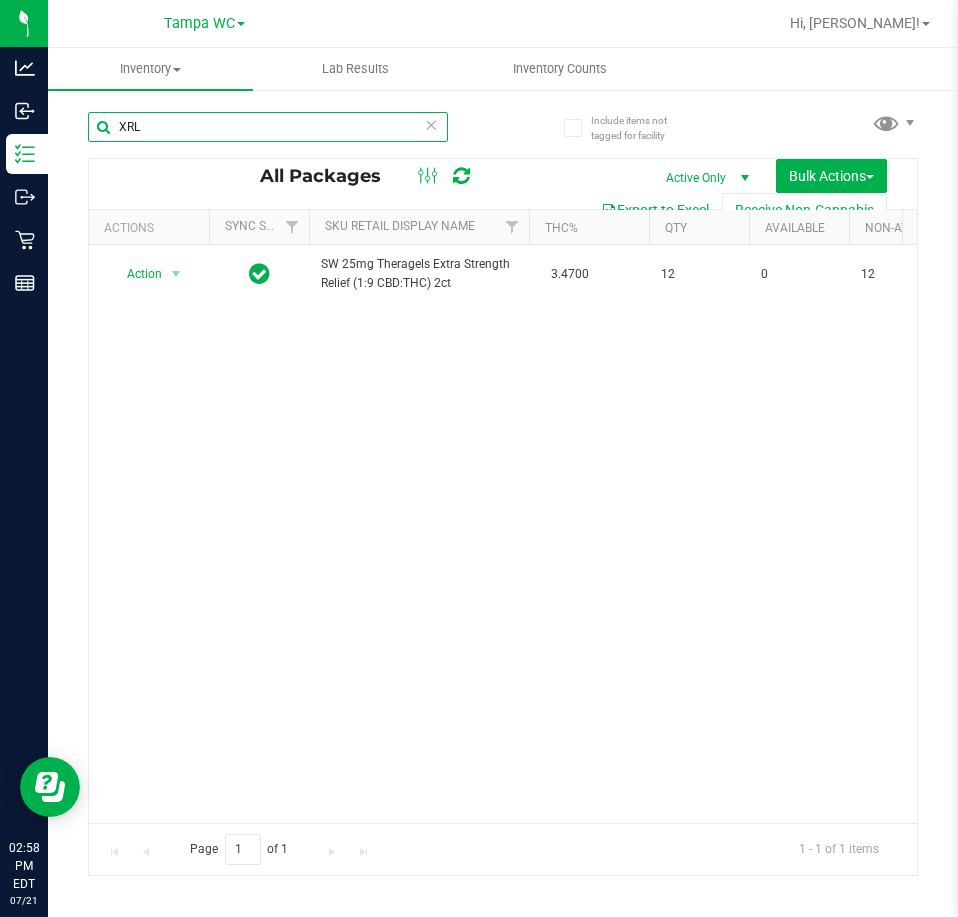 type on "XRL" 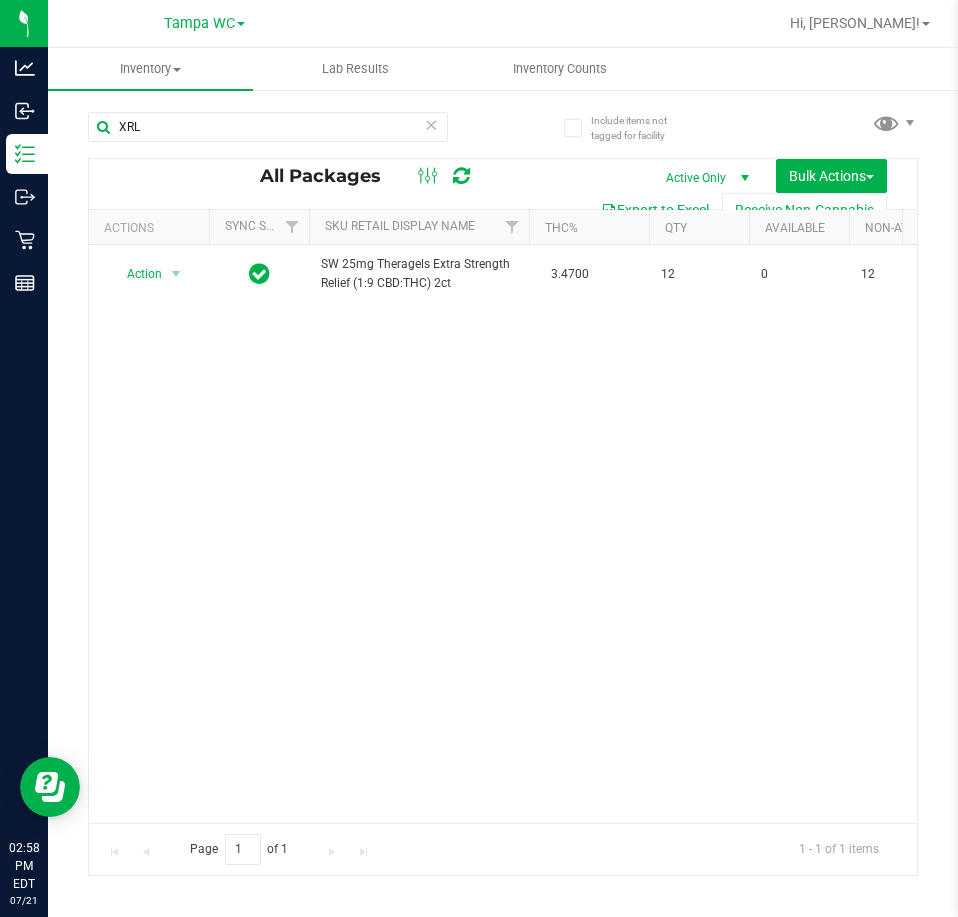 click on "Action Action Edit attributes Global inventory Locate package Package audit log Print package label Print product labels Unlock package
SW 25mg Theragels Extra Strength Relief (1:9 CBD:THC) 2ct
3.4700
12
0
12
Newly Received
1018819394581684
FLSRWGM-20250415-885
Capsule
TG250306XRL1-T-0407
SW - THERAGELS - 25MG - 2CT - XRL - 1CBD-9THC" at bounding box center [503, 534] 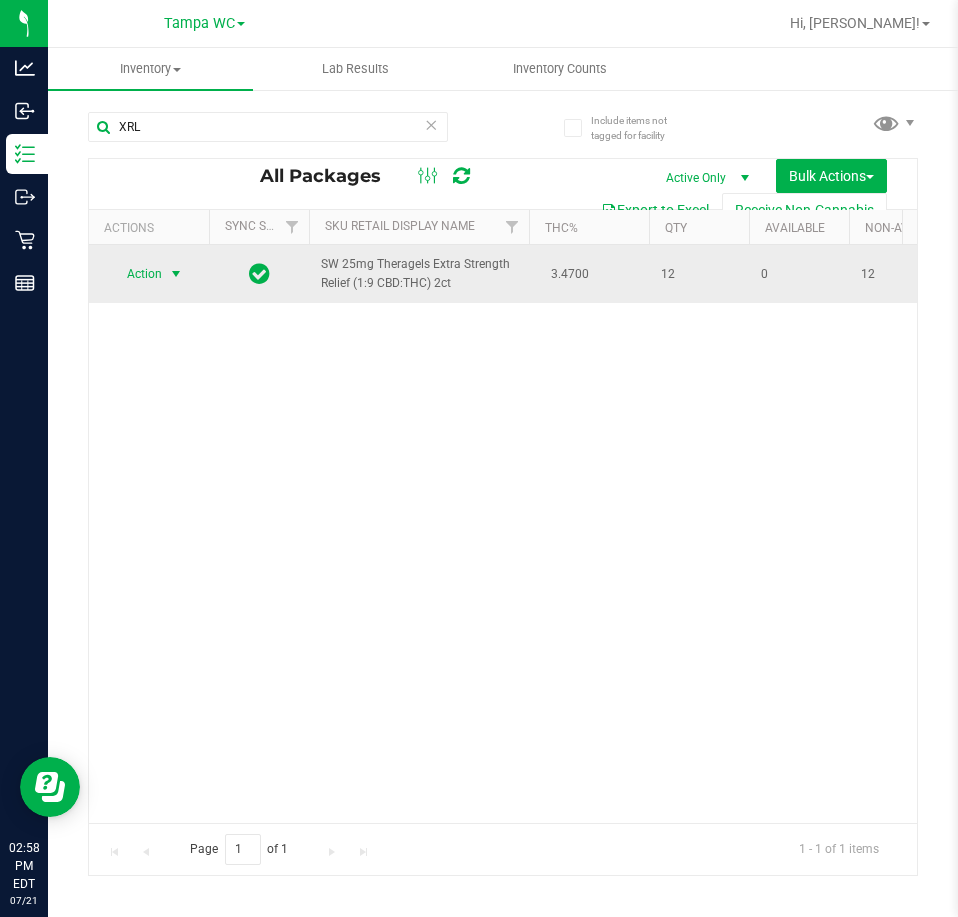 click on "Action" at bounding box center (136, 274) 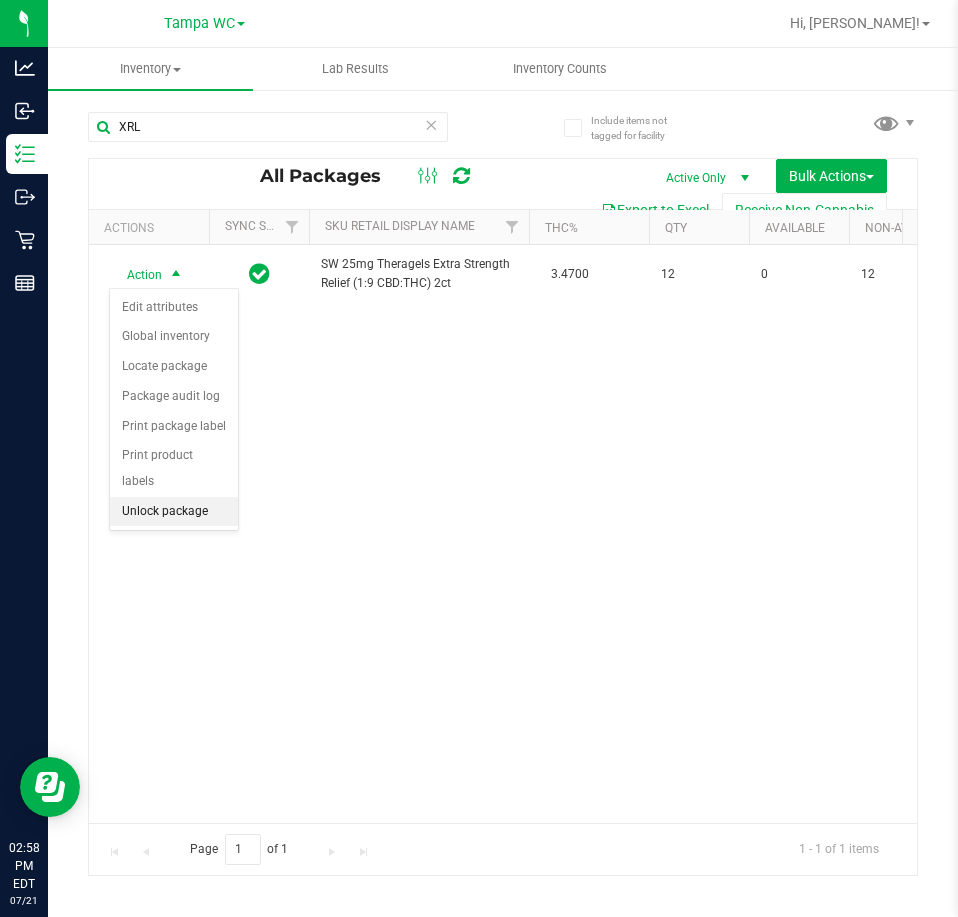 click on "Unlock package" at bounding box center [174, 512] 